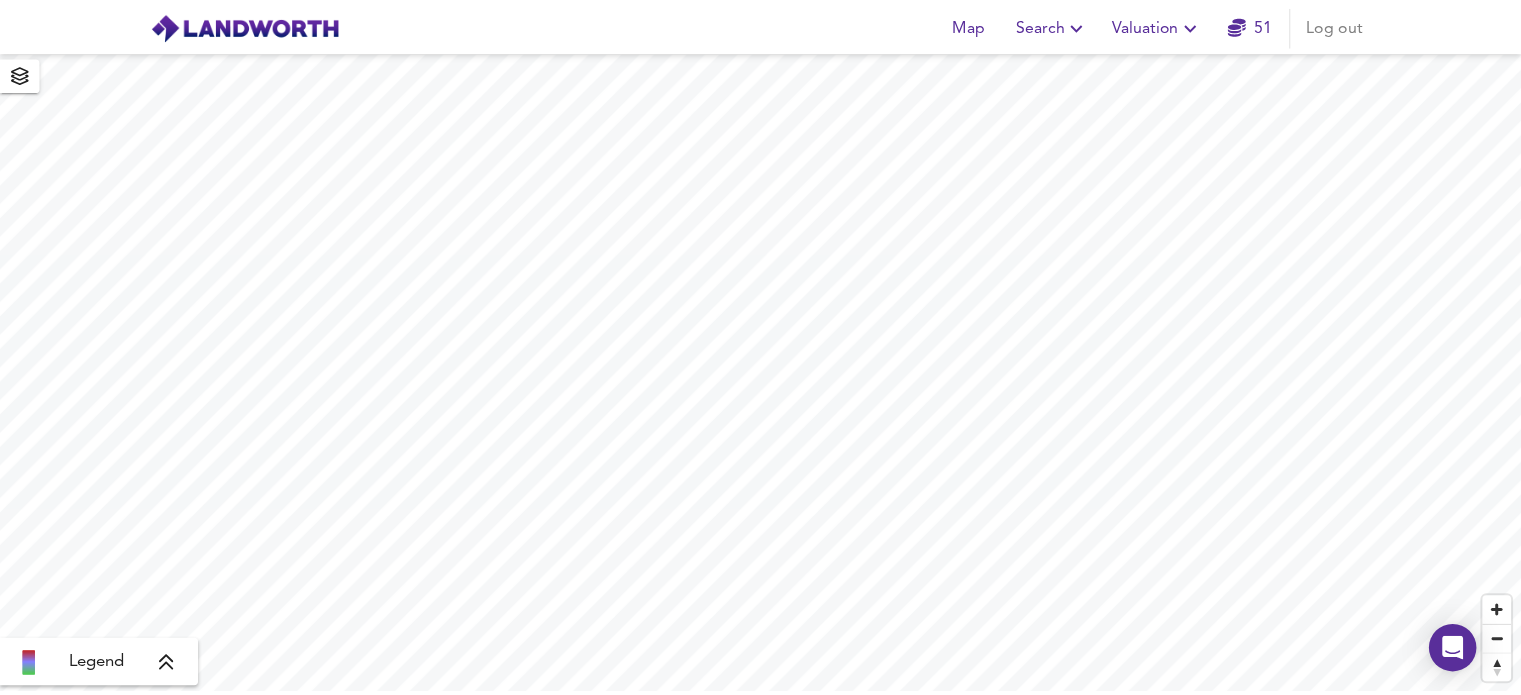 scroll, scrollTop: 0, scrollLeft: 0, axis: both 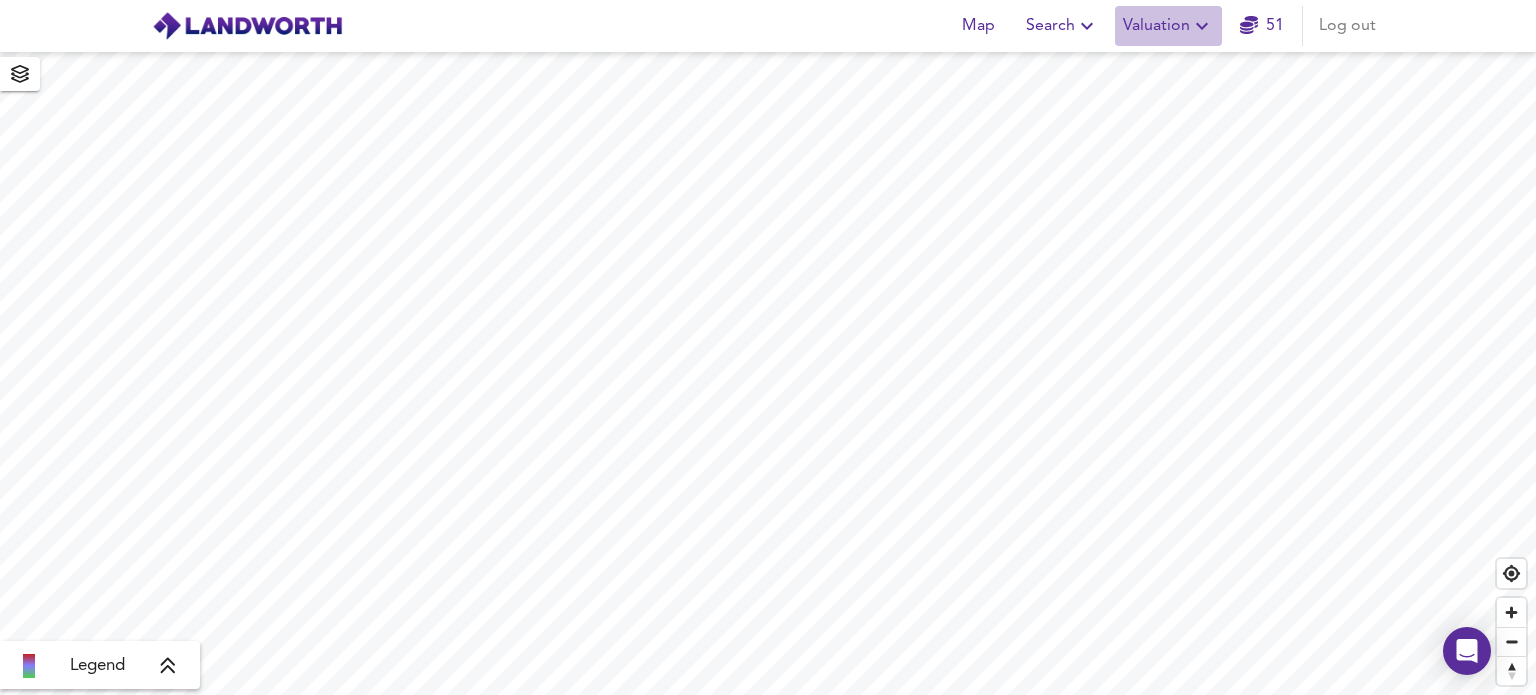 click 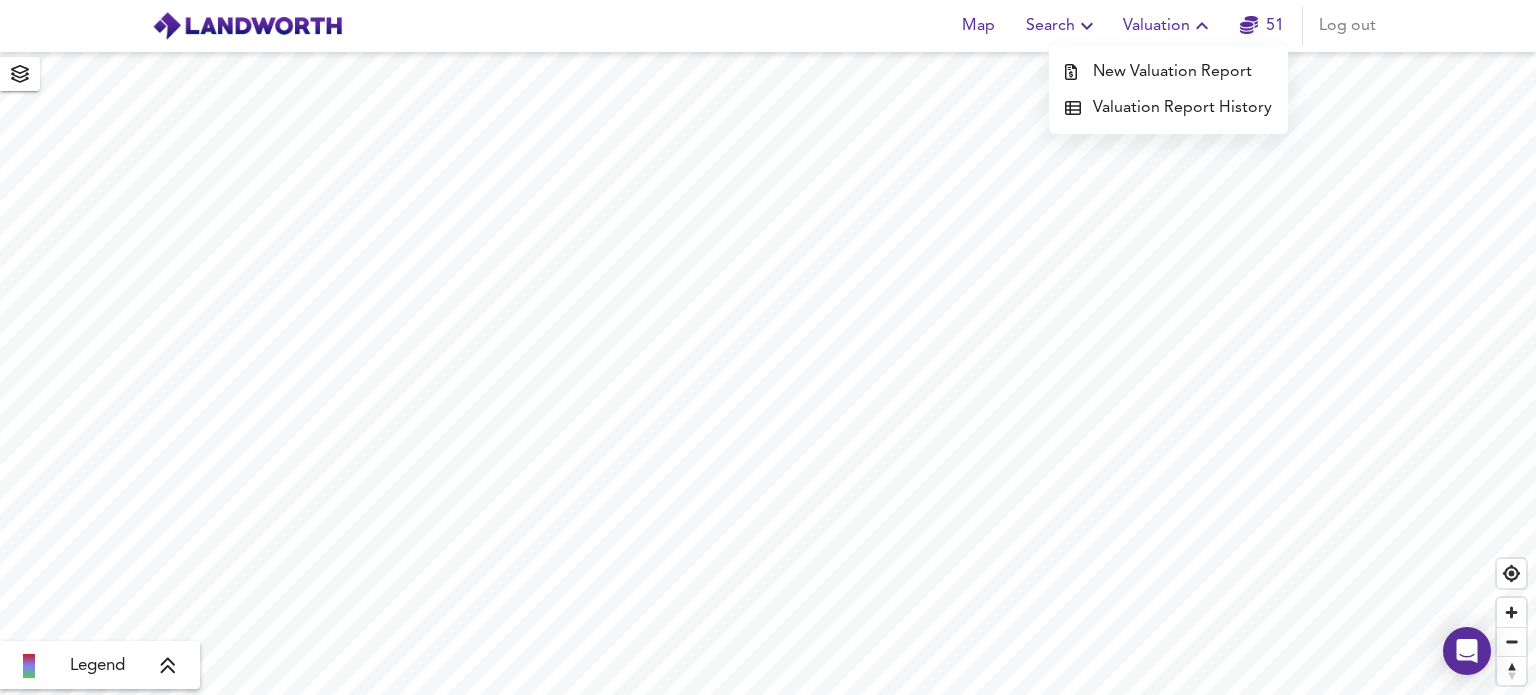 click on "New Valuation Report" at bounding box center [1168, 72] 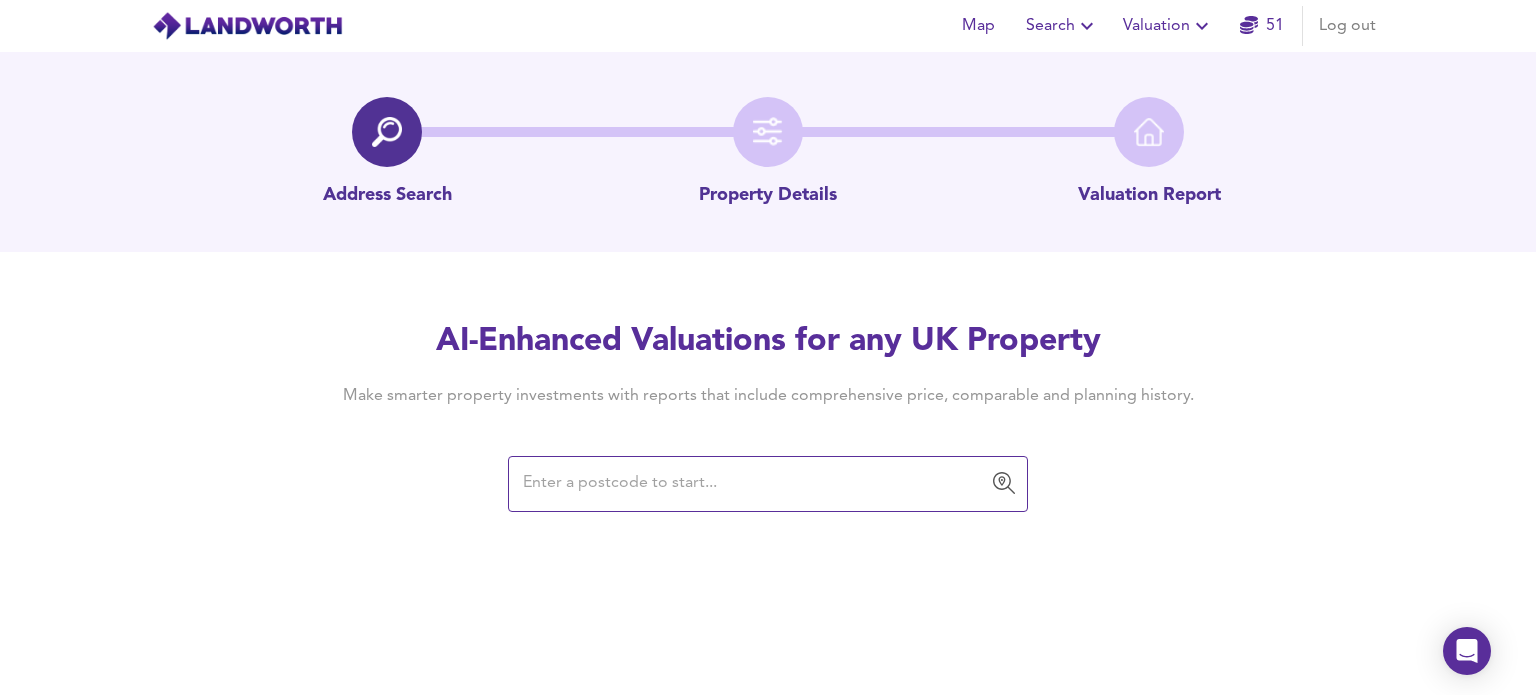 click at bounding box center (753, 484) 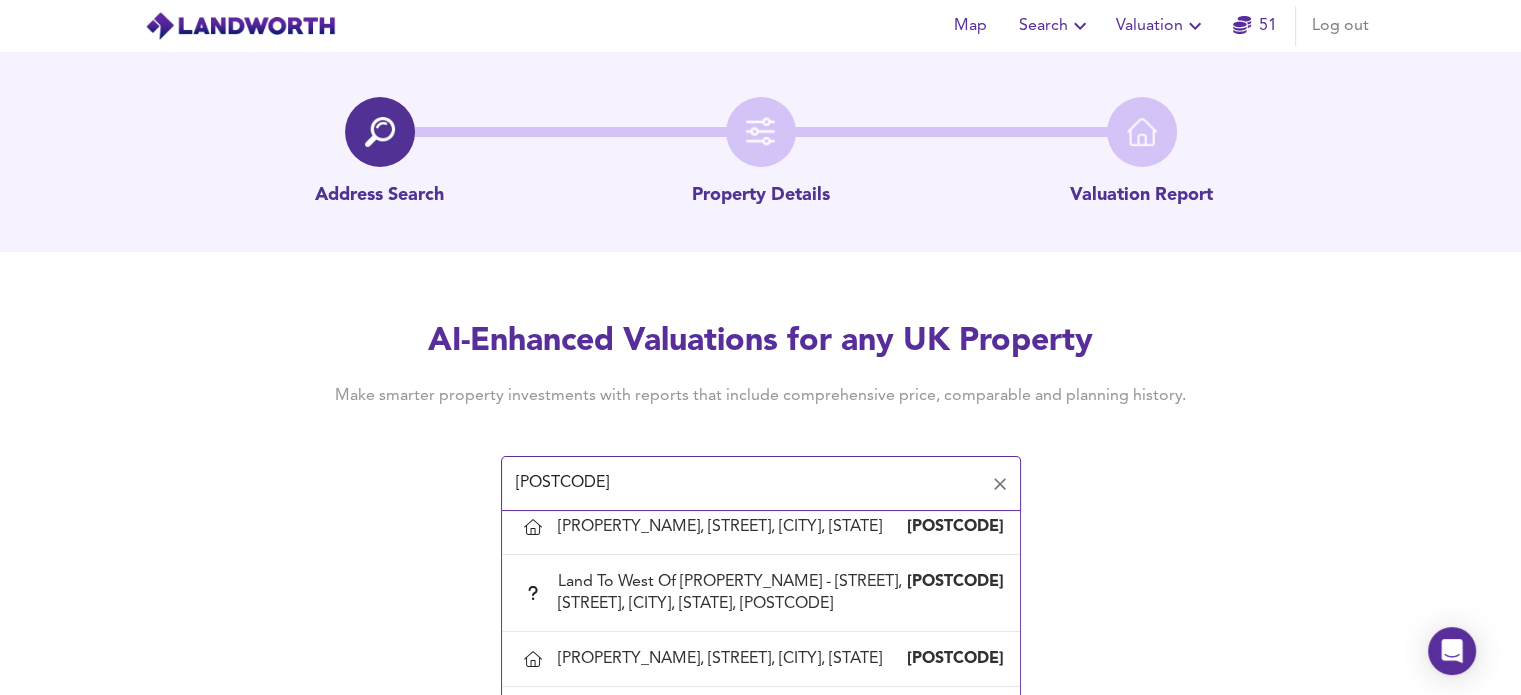 scroll, scrollTop: 282, scrollLeft: 0, axis: vertical 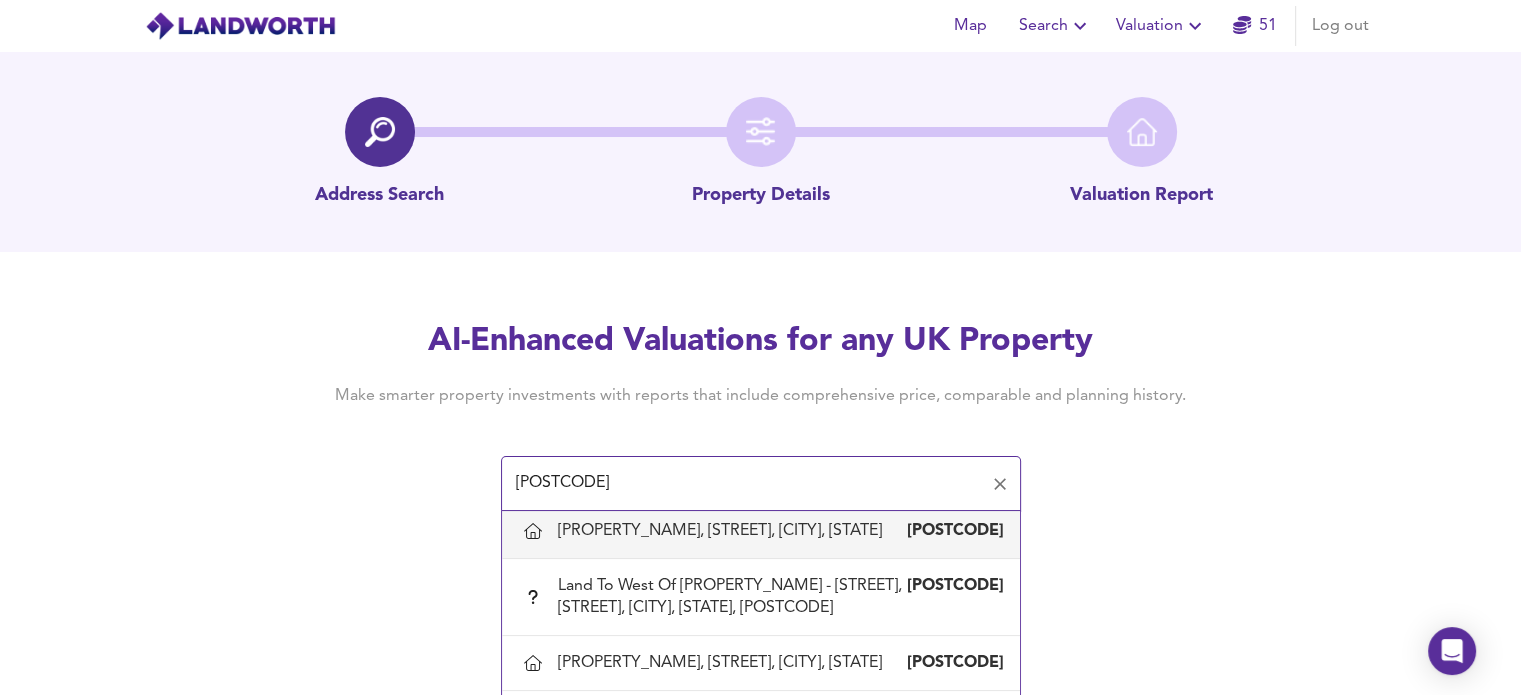 click on "[PROPERTY_NAME], [STREET], [CITY], [STATE]" at bounding box center [724, 531] 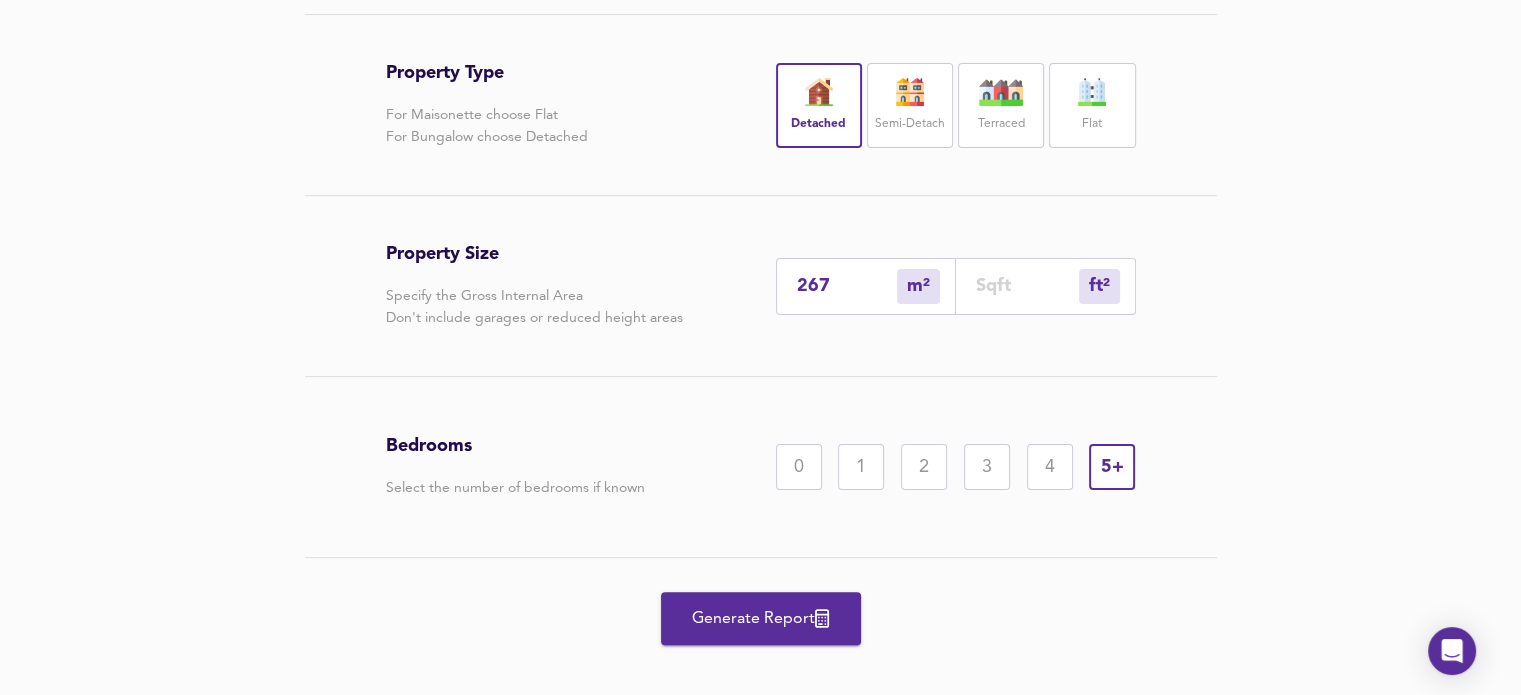 scroll, scrollTop: 441, scrollLeft: 0, axis: vertical 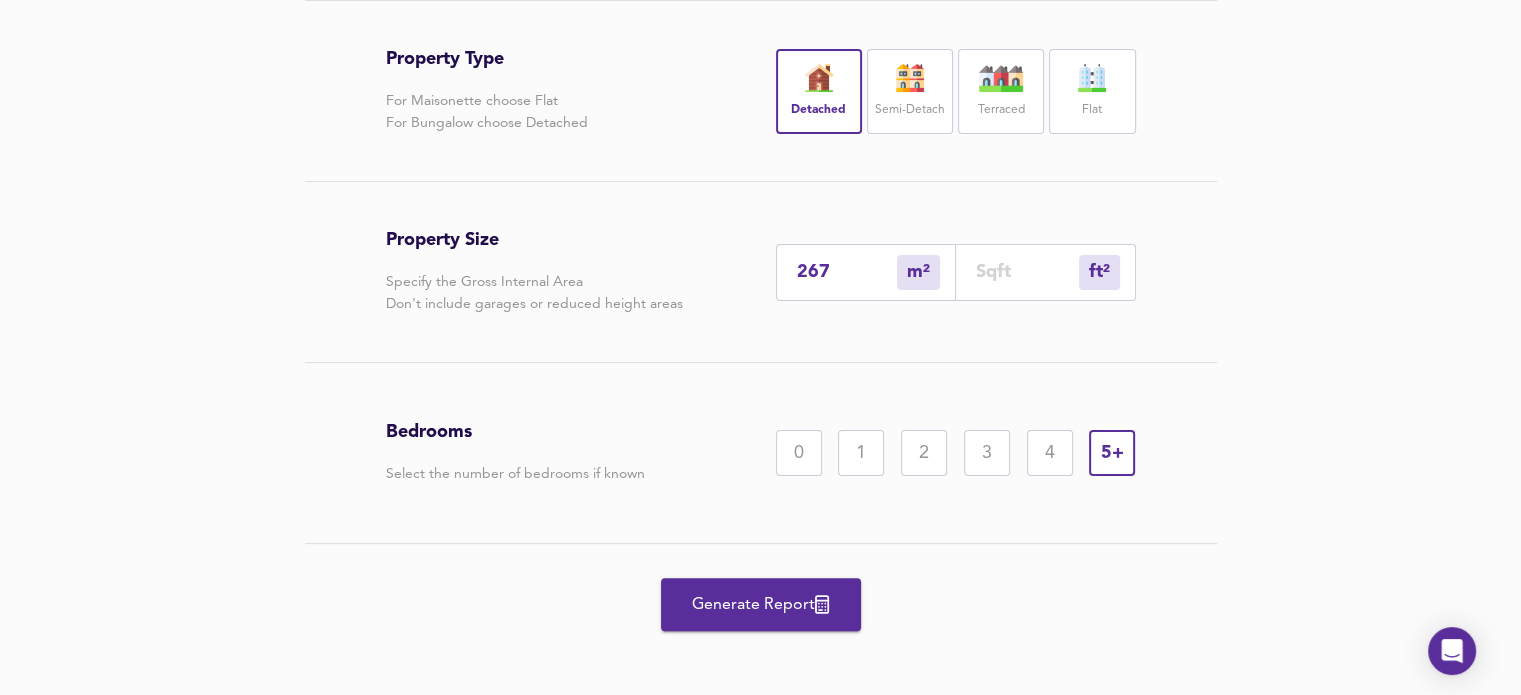 click on "Generate Report" at bounding box center (761, 605) 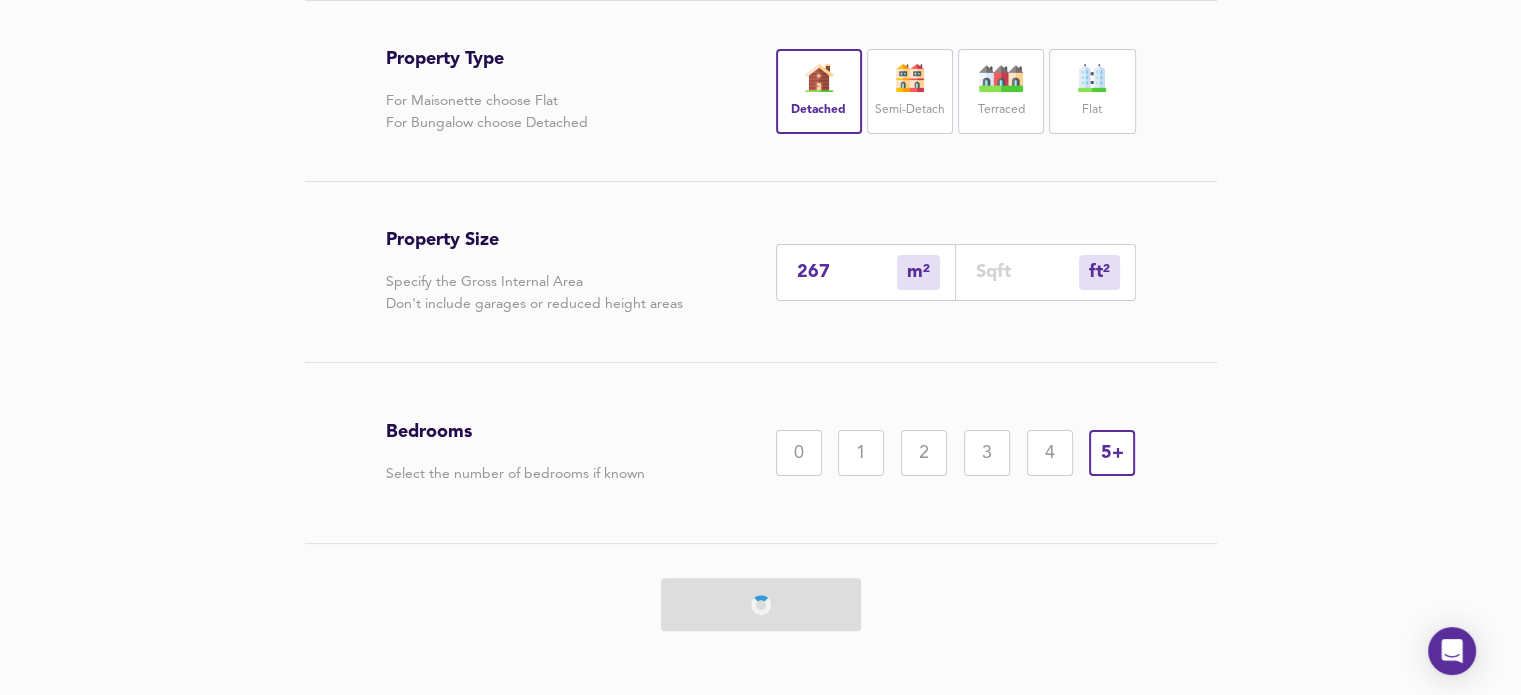 scroll, scrollTop: 0, scrollLeft: 0, axis: both 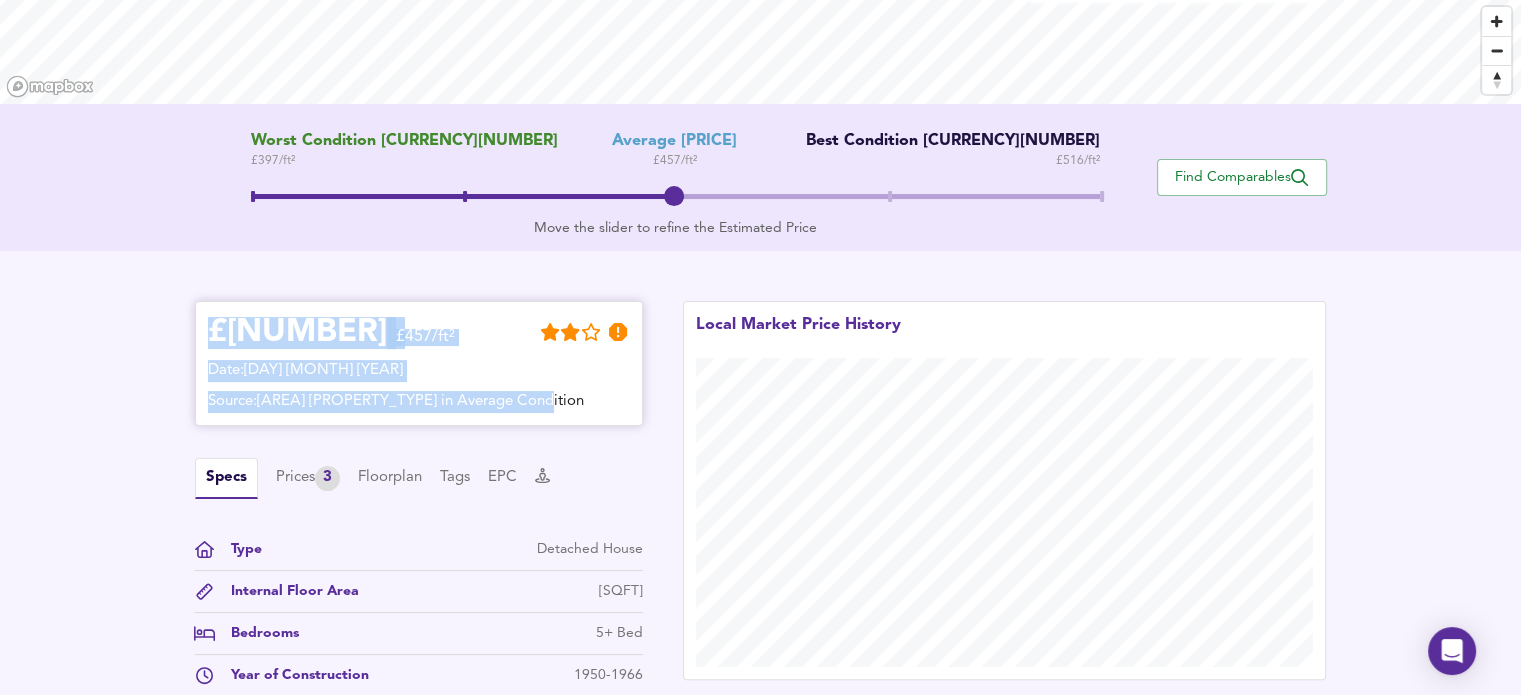 drag, startPoint x: 208, startPoint y: 320, endPoint x: 568, endPoint y: 399, distance: 368.56613 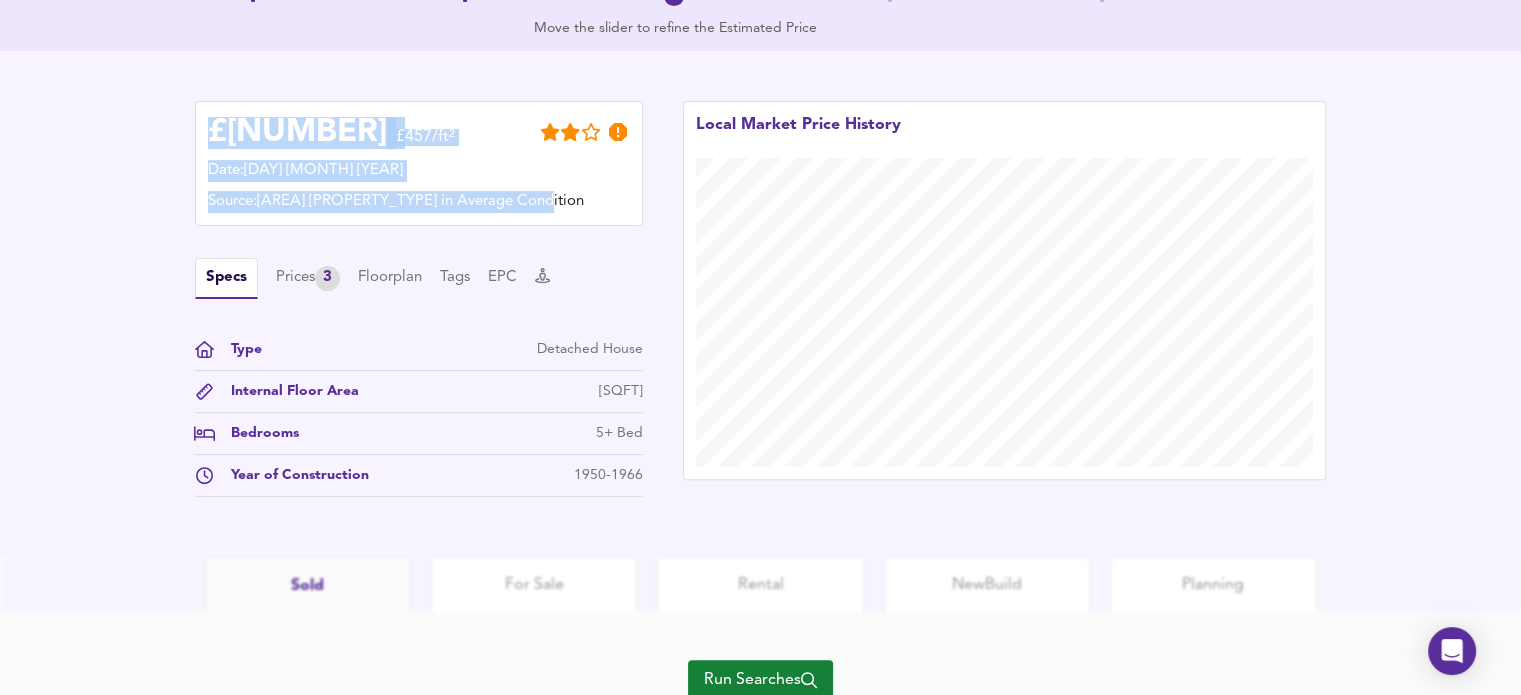 scroll, scrollTop: 520, scrollLeft: 0, axis: vertical 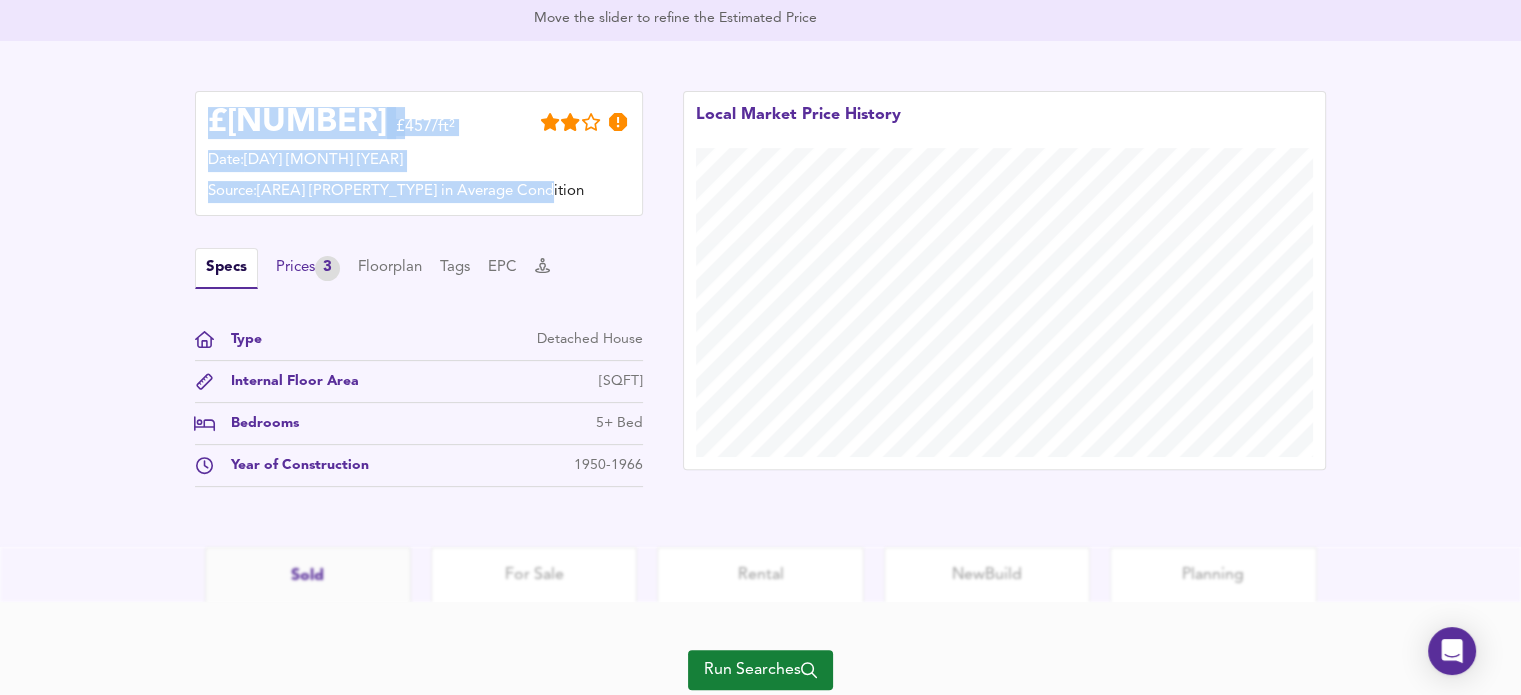 click on "Prices   3" at bounding box center (308, 268) 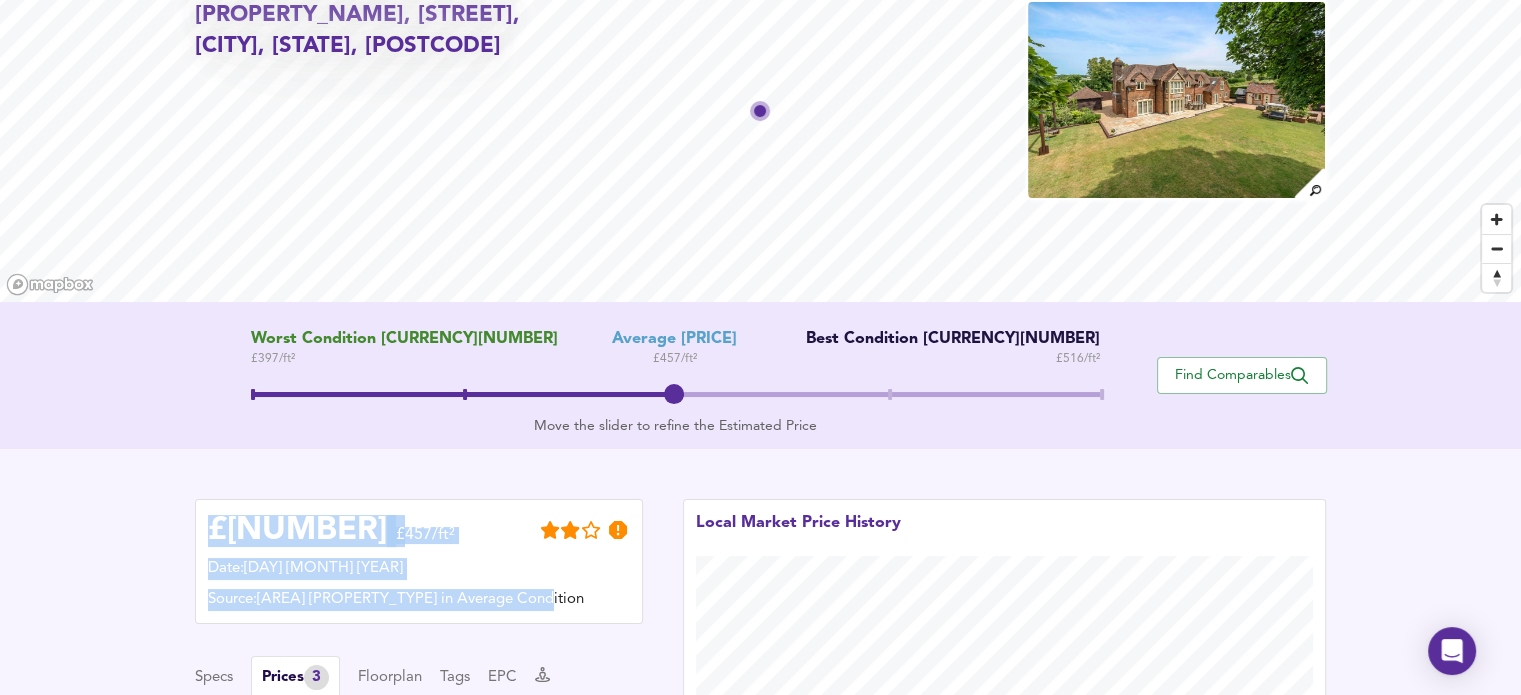 scroll, scrollTop: 148, scrollLeft: 0, axis: vertical 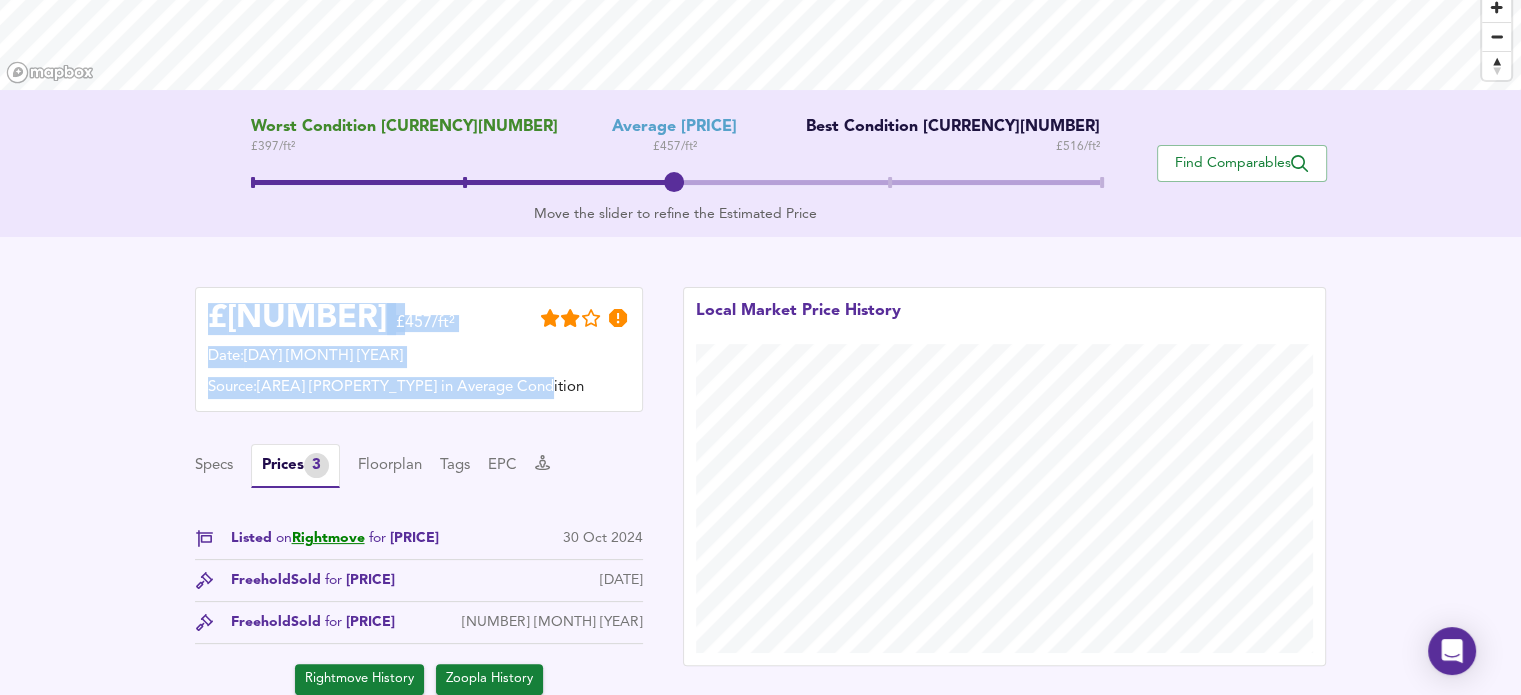 click on "Find Comparables" at bounding box center [1242, 163] 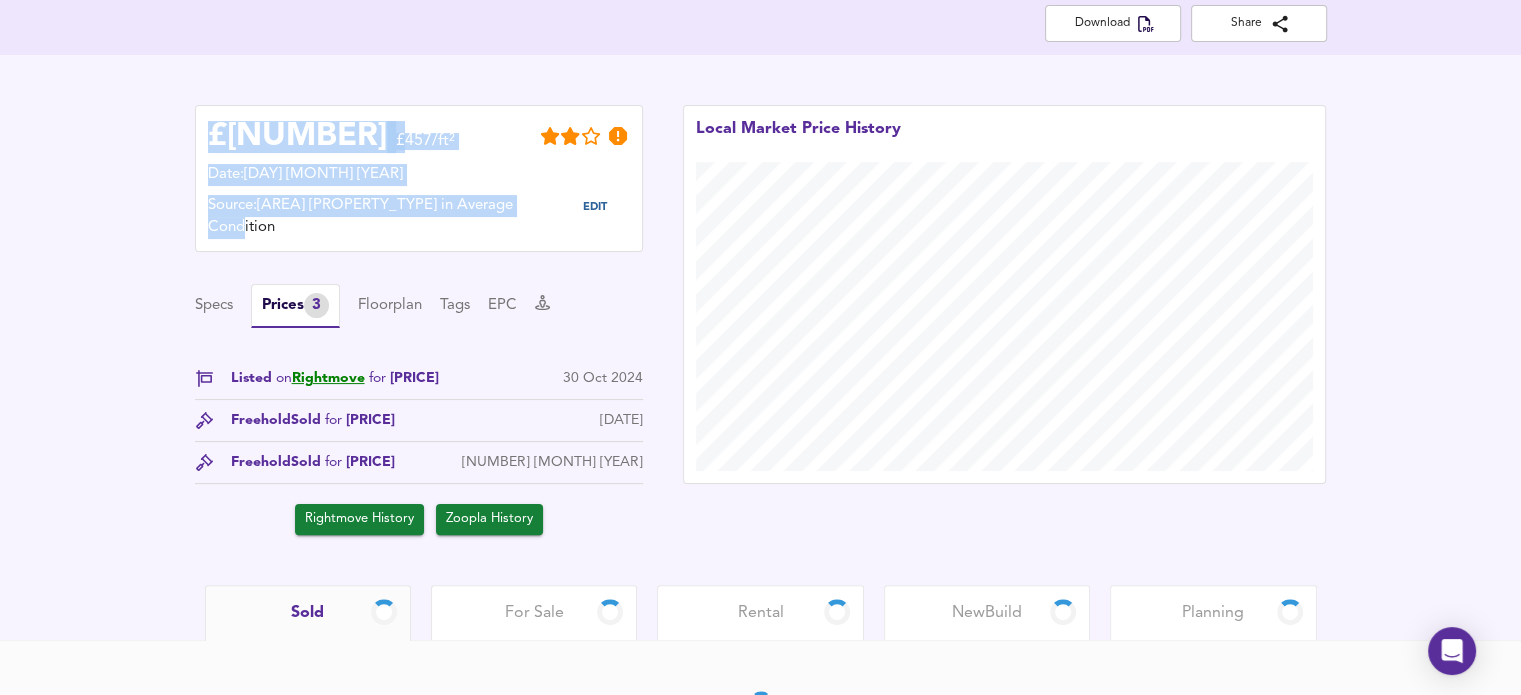 scroll, scrollTop: 476, scrollLeft: 0, axis: vertical 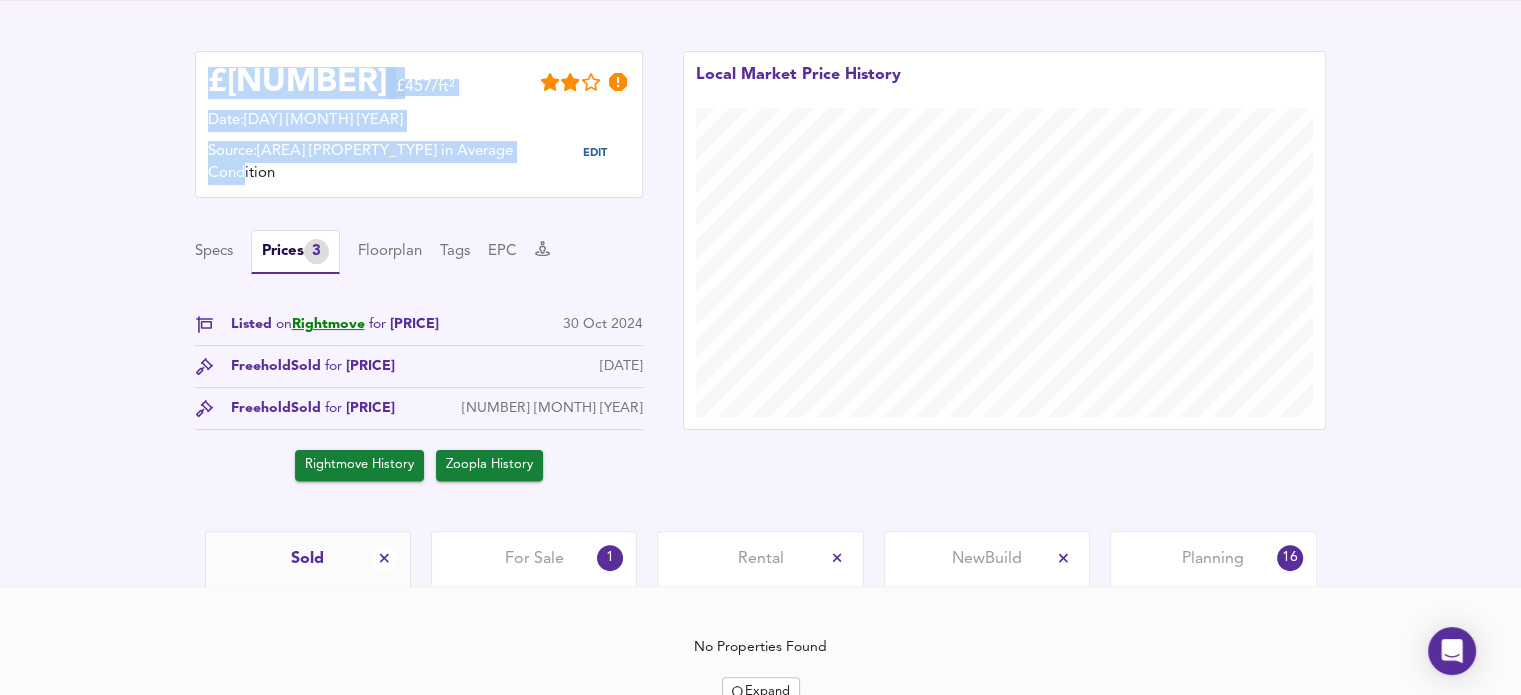 click on "Planning" at bounding box center [1213, 559] 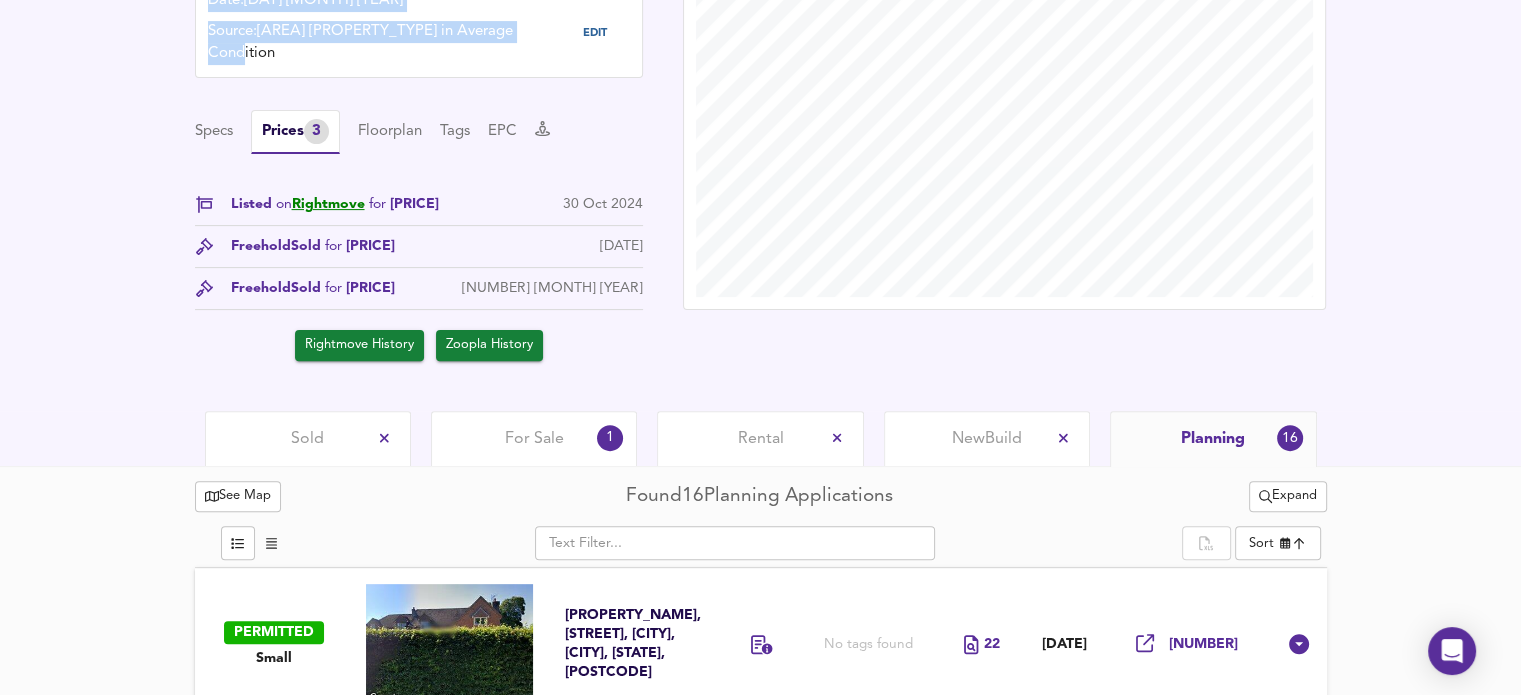 scroll, scrollTop: 368, scrollLeft: 0, axis: vertical 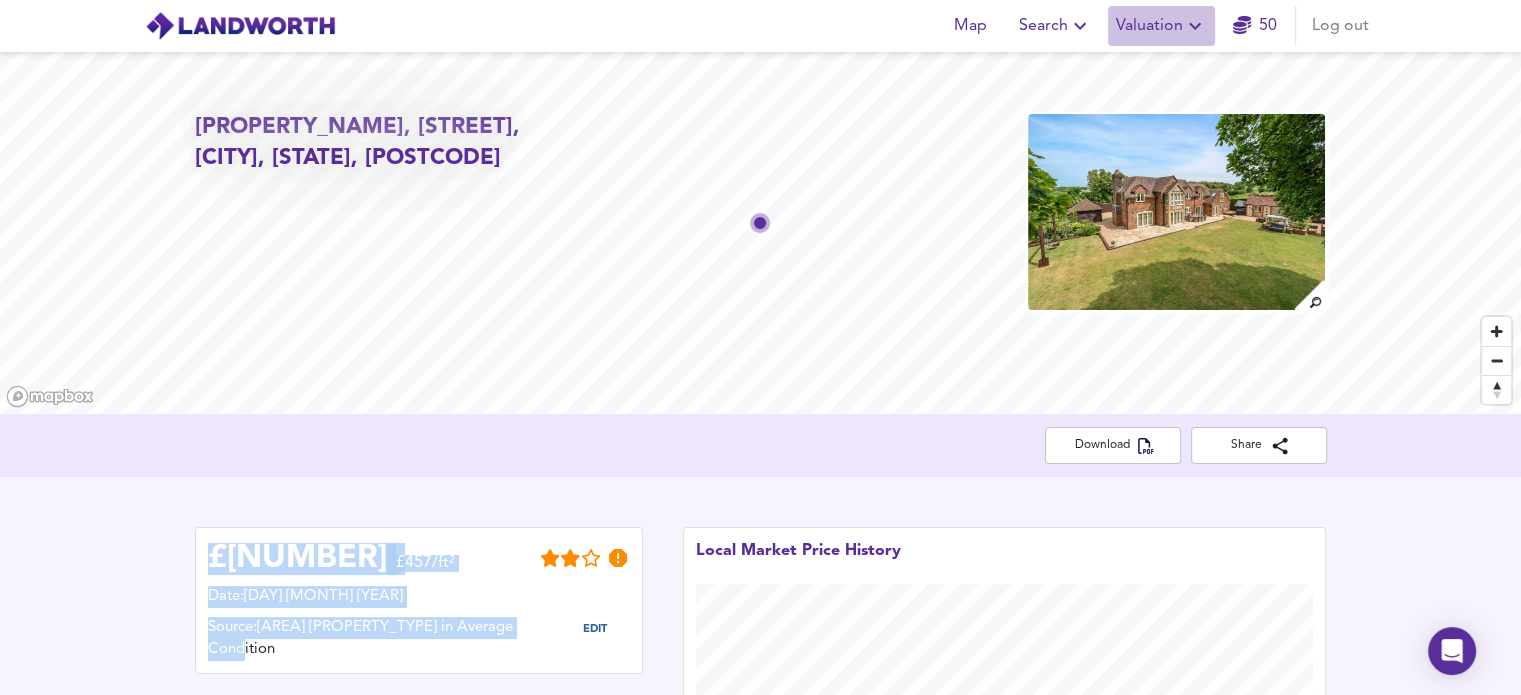 click 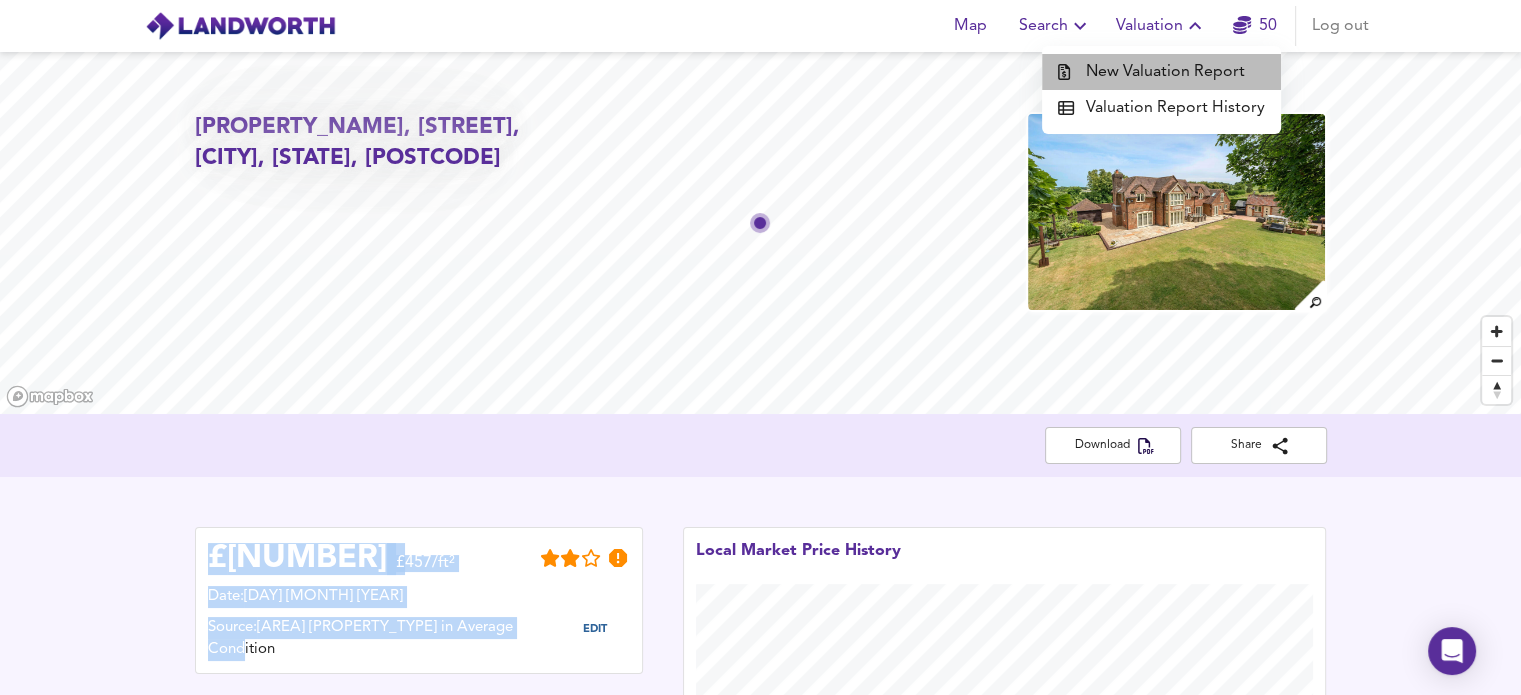 click on "New Valuation Report" at bounding box center [1161, 72] 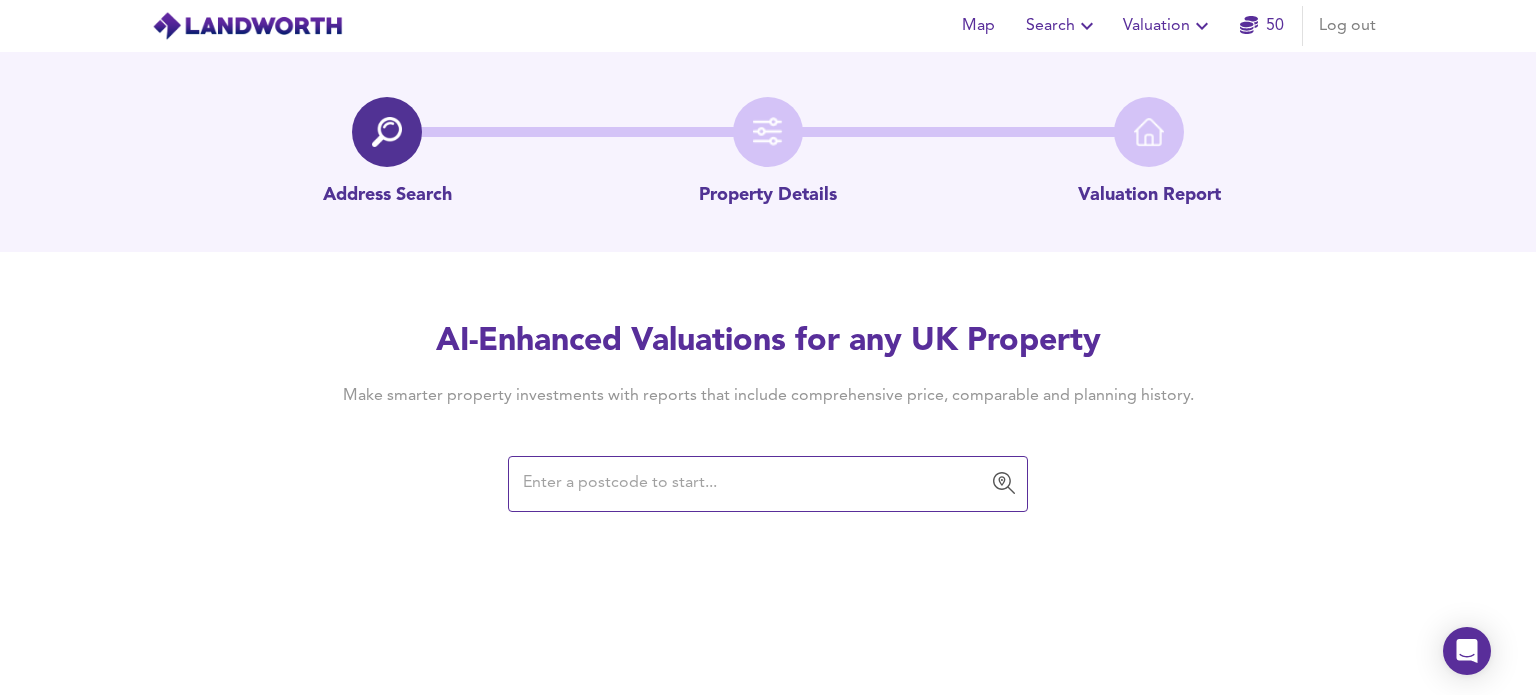 click at bounding box center (753, 484) 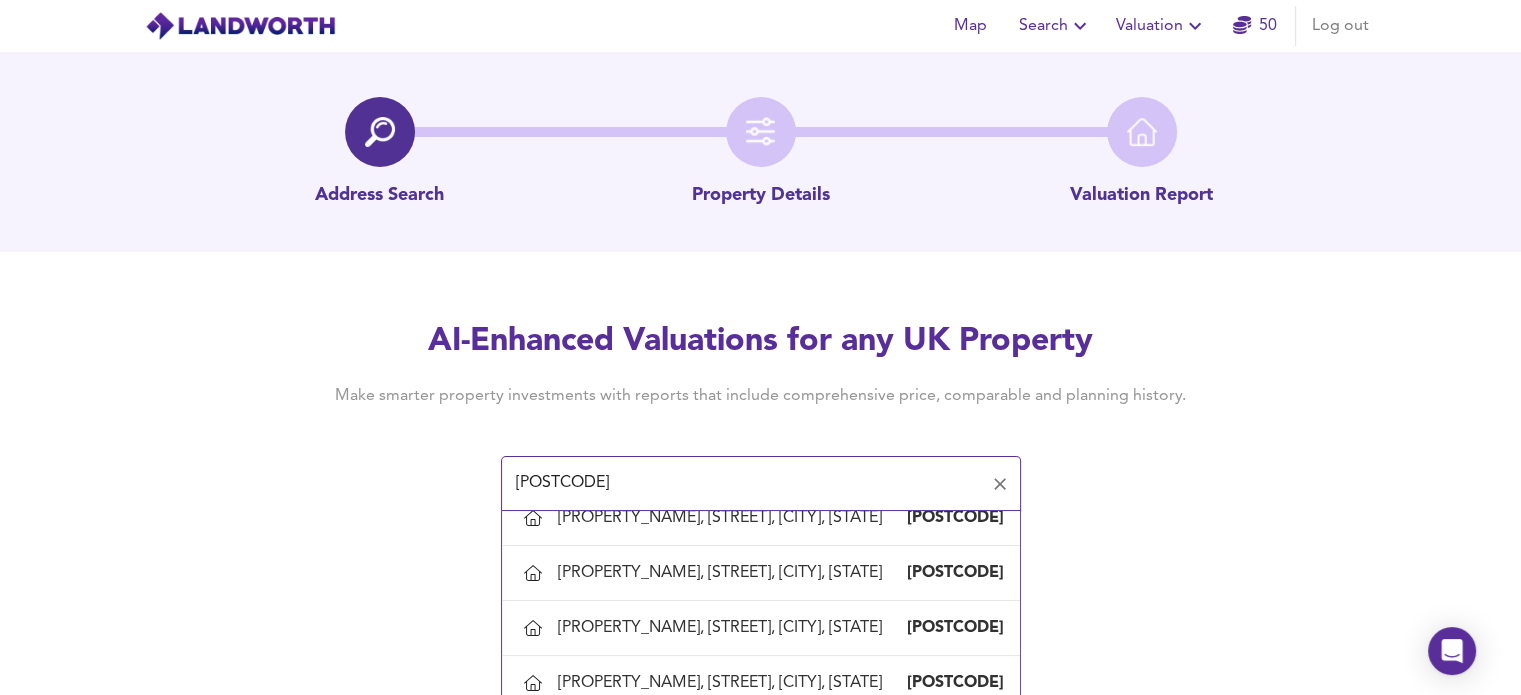 scroll, scrollTop: 2239, scrollLeft: 0, axis: vertical 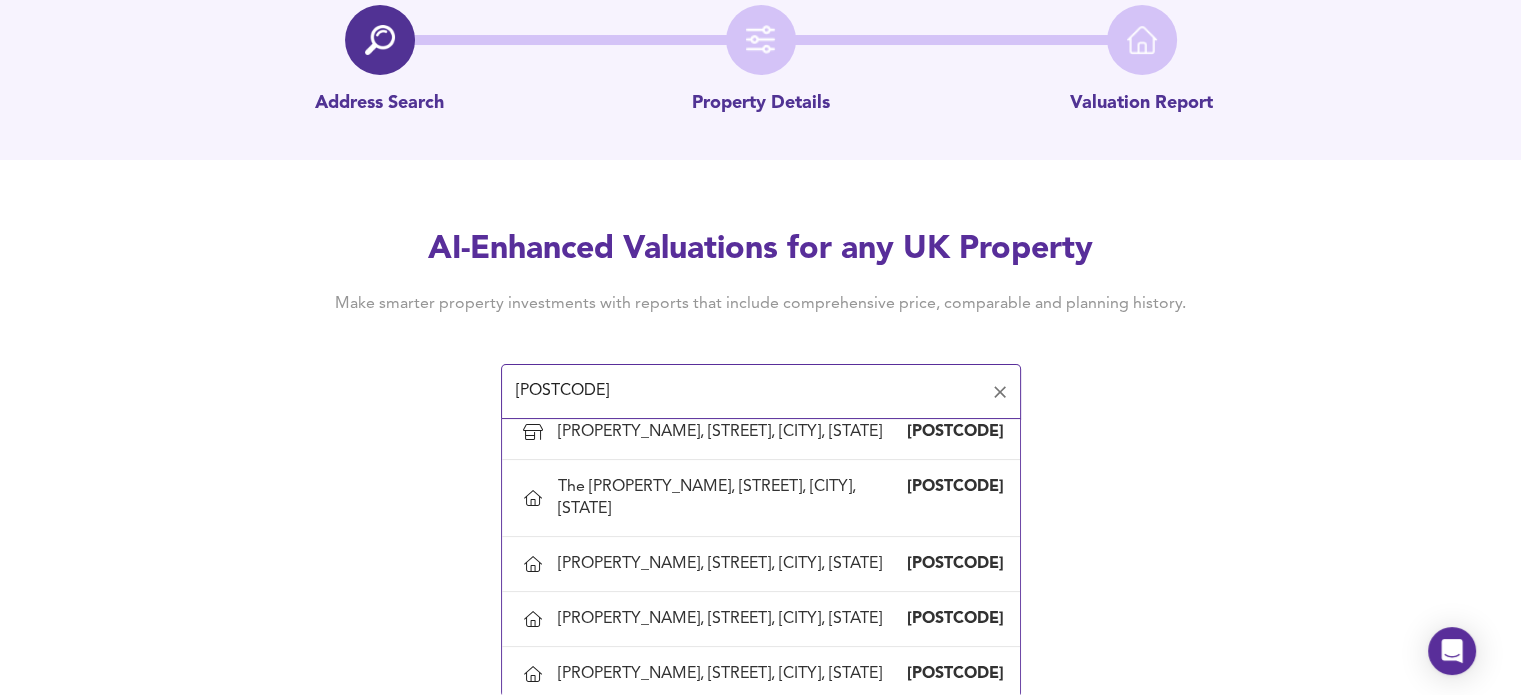 click on "[PROPERTY_NAME], [STREET], [CITY], [STATE], [POSTCODE]" at bounding box center [761, 190] 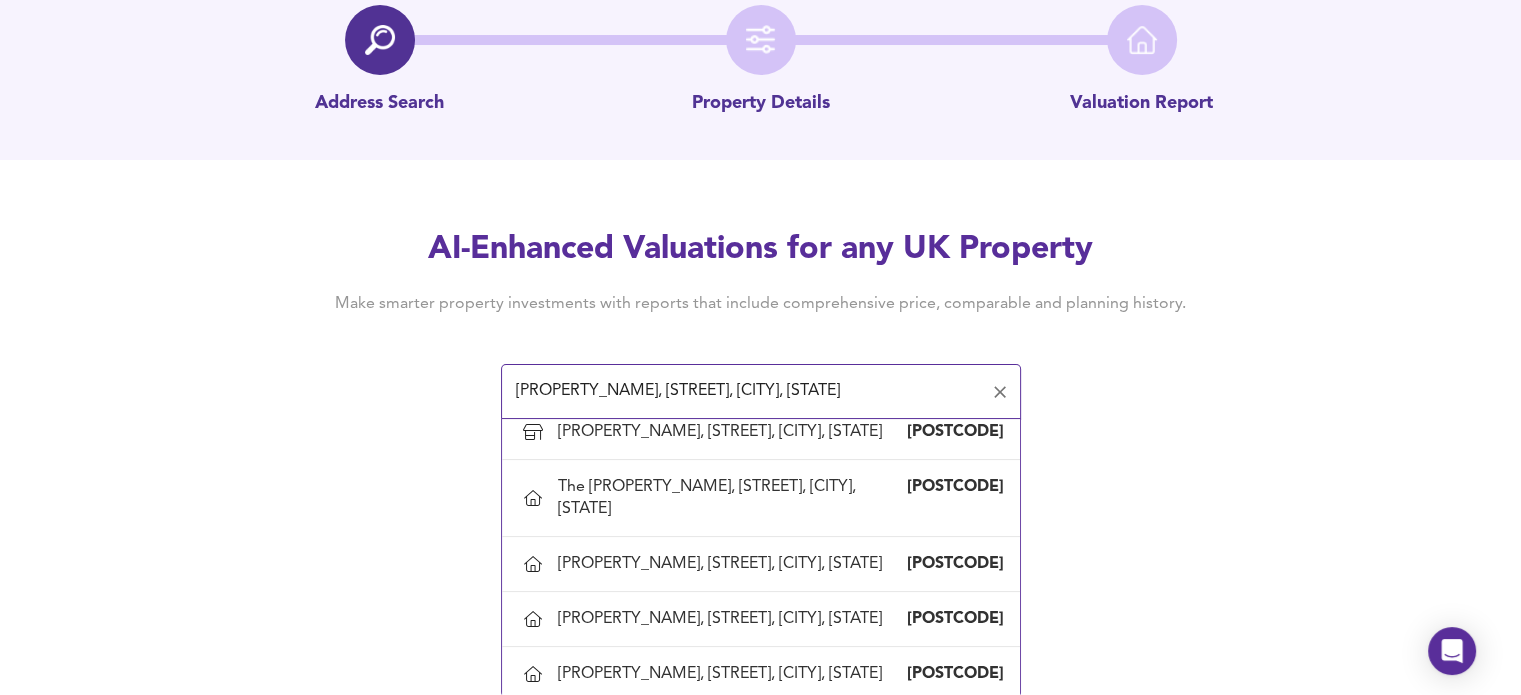 scroll, scrollTop: 0, scrollLeft: 0, axis: both 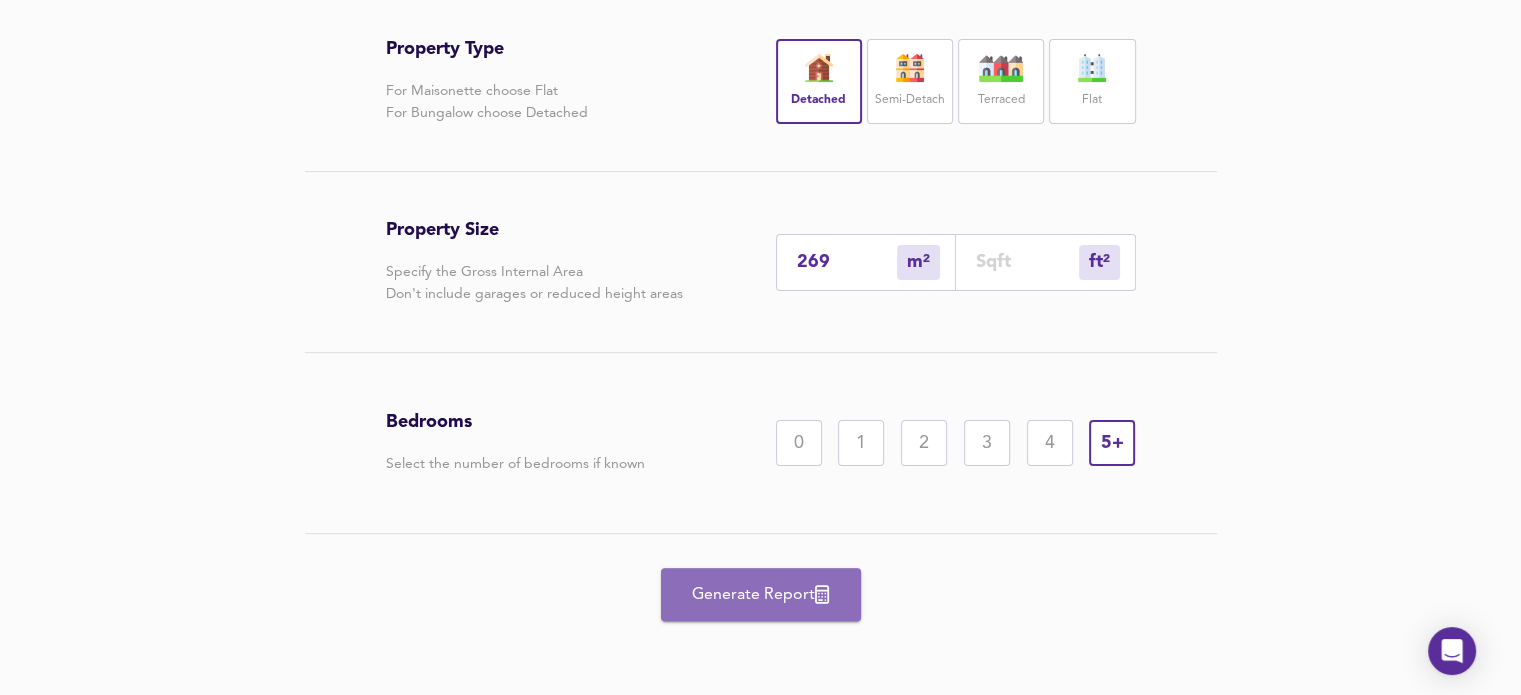 click on "Generate Report" at bounding box center [761, 595] 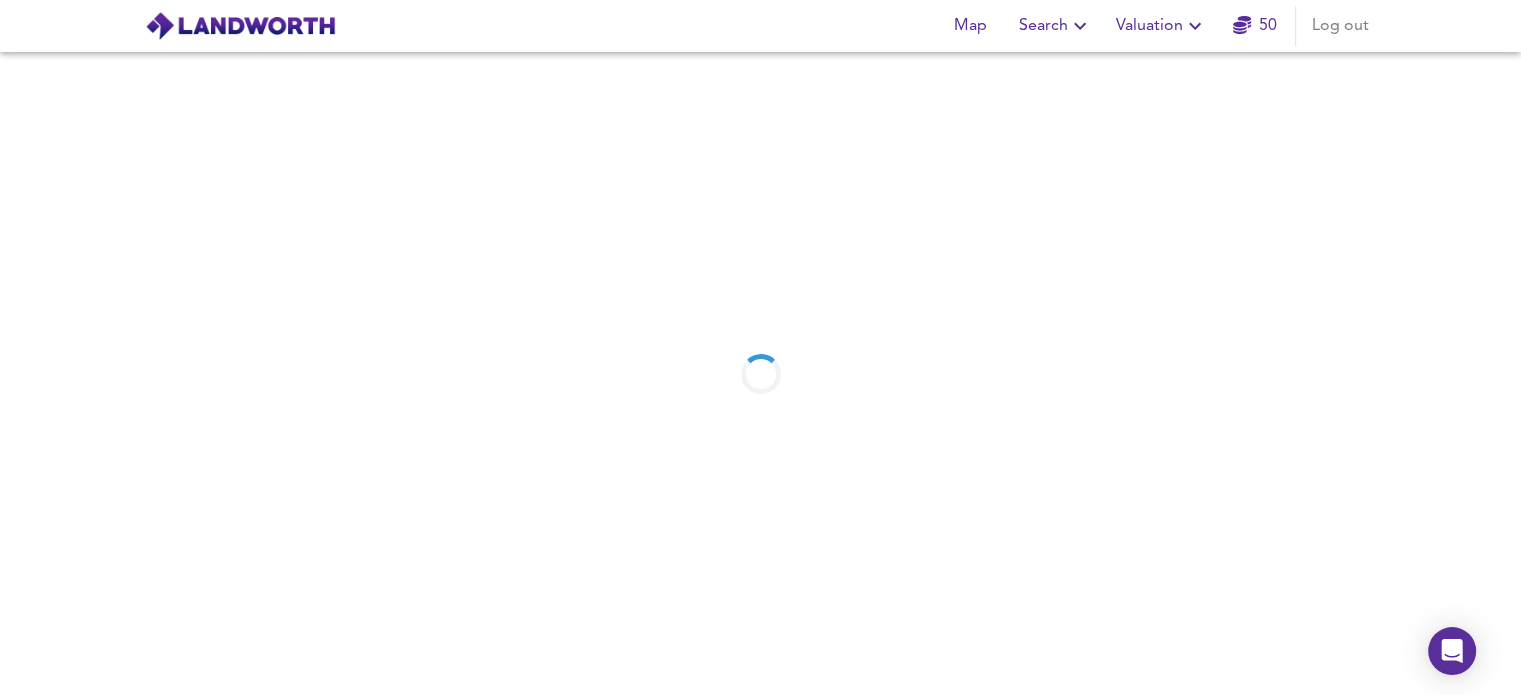 scroll, scrollTop: 0, scrollLeft: 0, axis: both 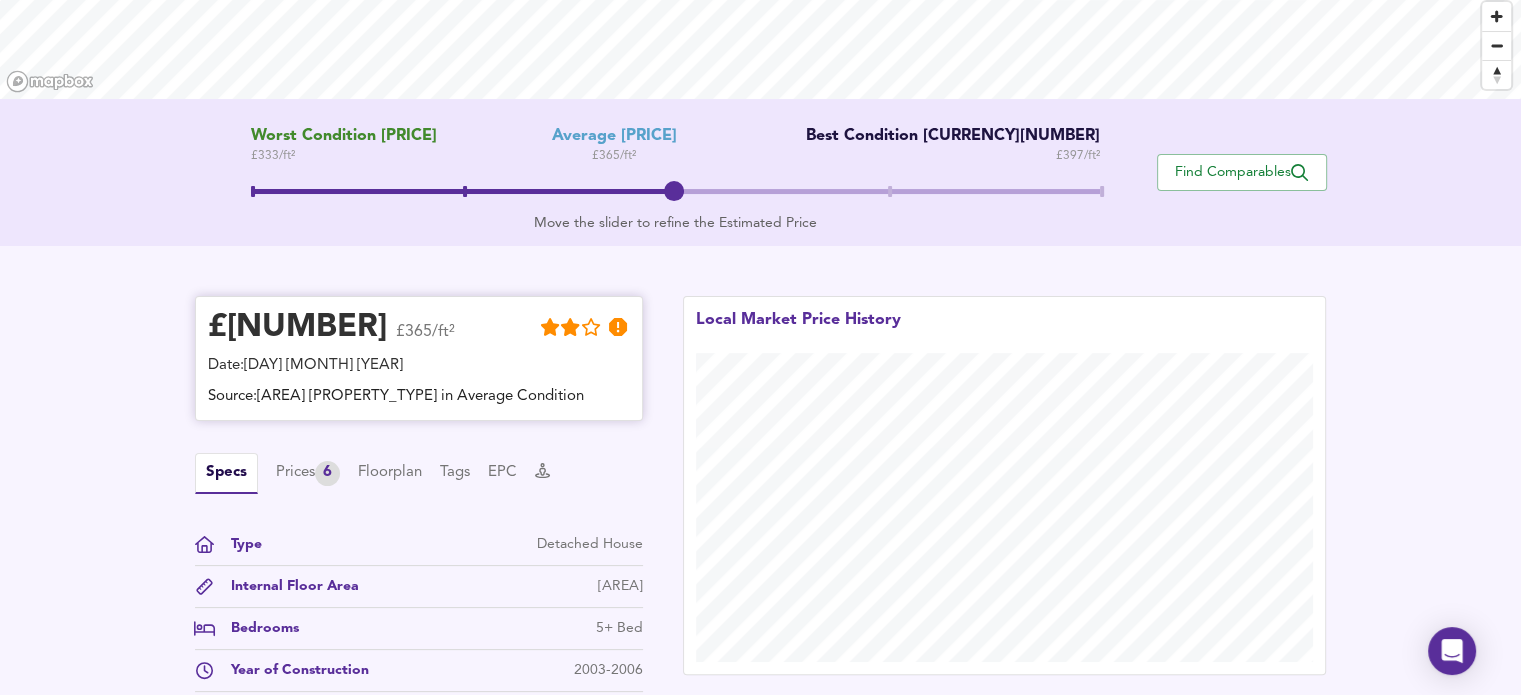 click on "[PRICE]" at bounding box center (297, 328) 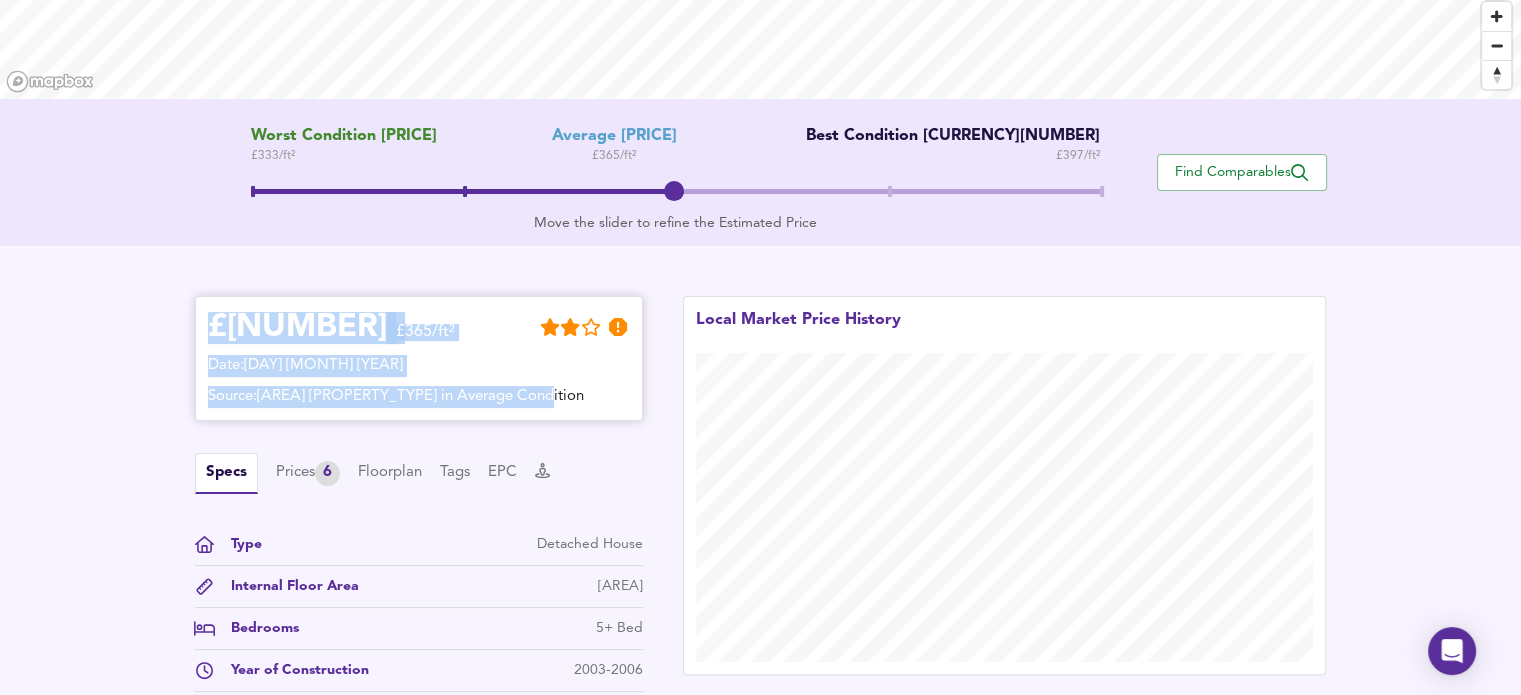 drag, startPoint x: 173, startPoint y: 267, endPoint x: 560, endPoint y: 403, distance: 410.20117 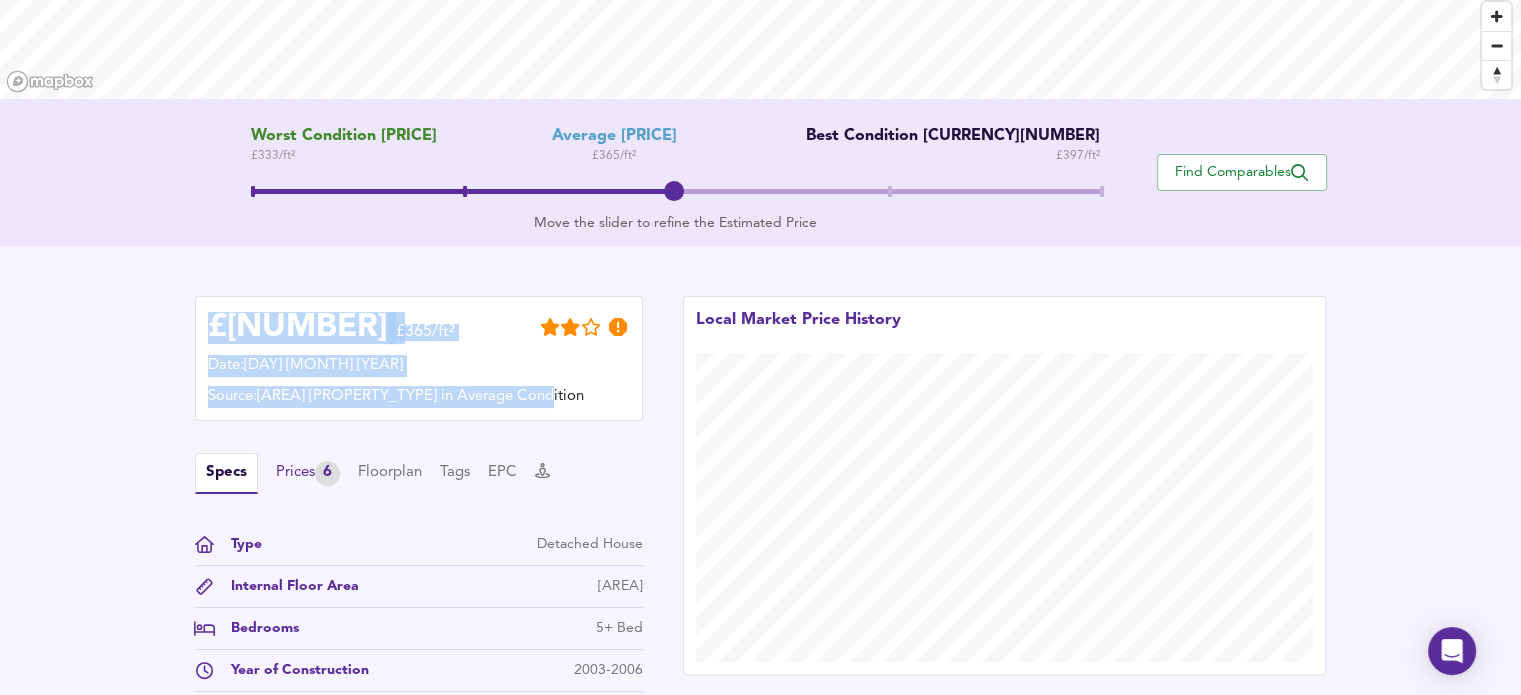 click on "Prices   6" at bounding box center (308, 473) 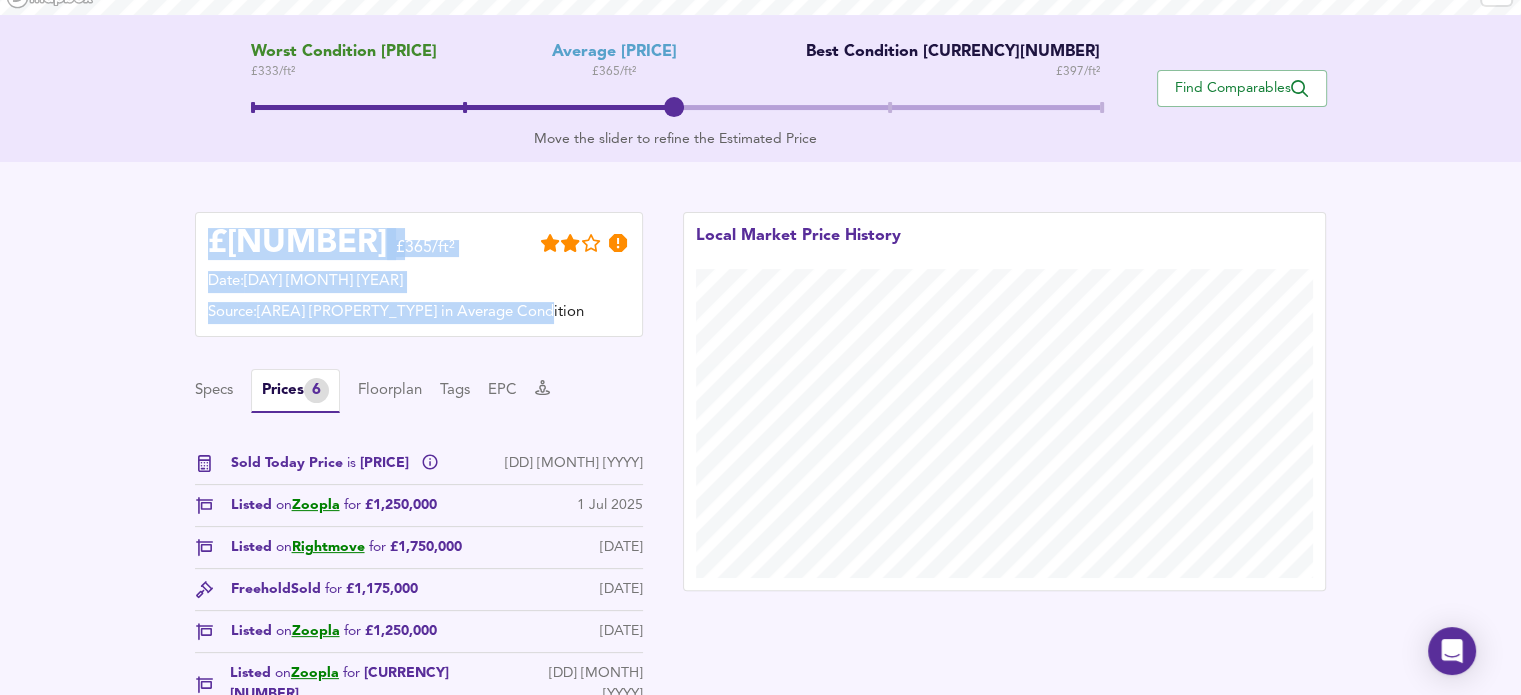 scroll, scrollTop: 463, scrollLeft: 0, axis: vertical 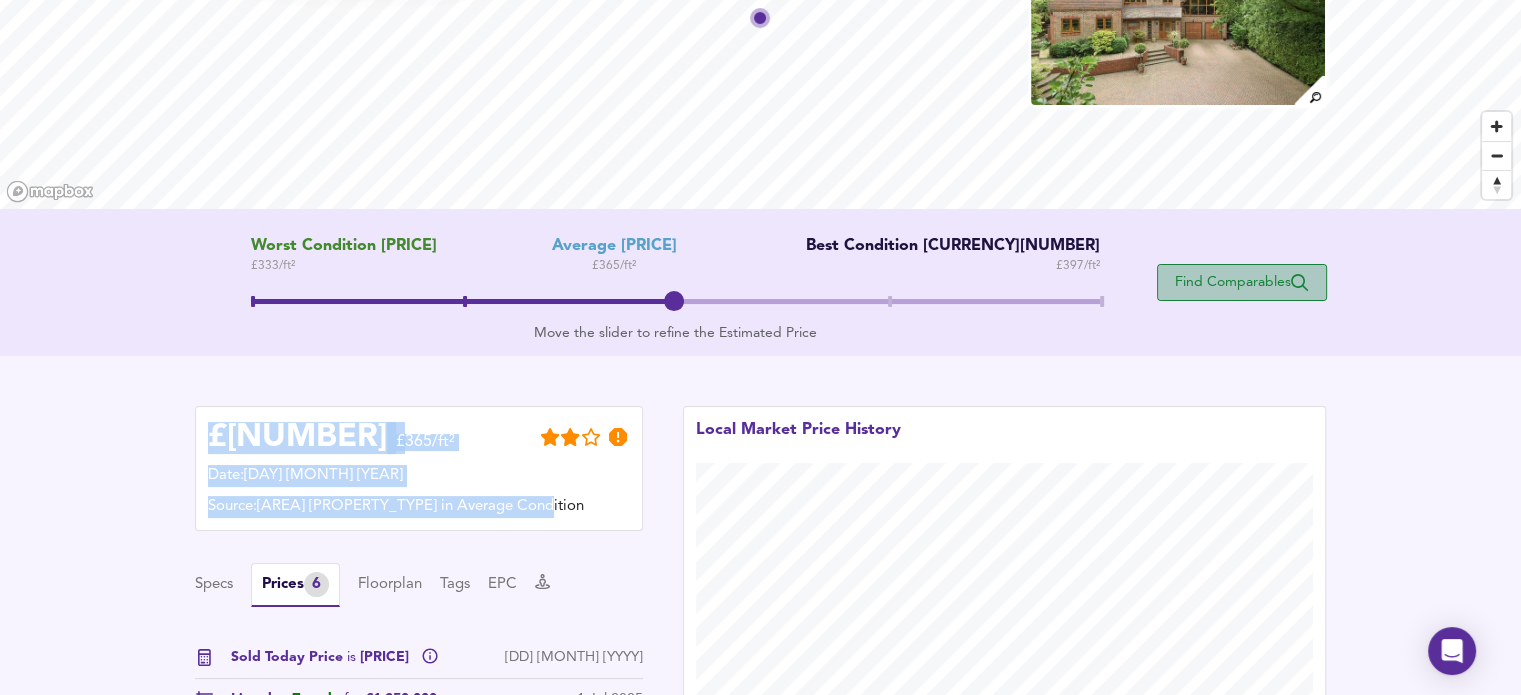 click on "Find Comparables" at bounding box center (1242, 282) 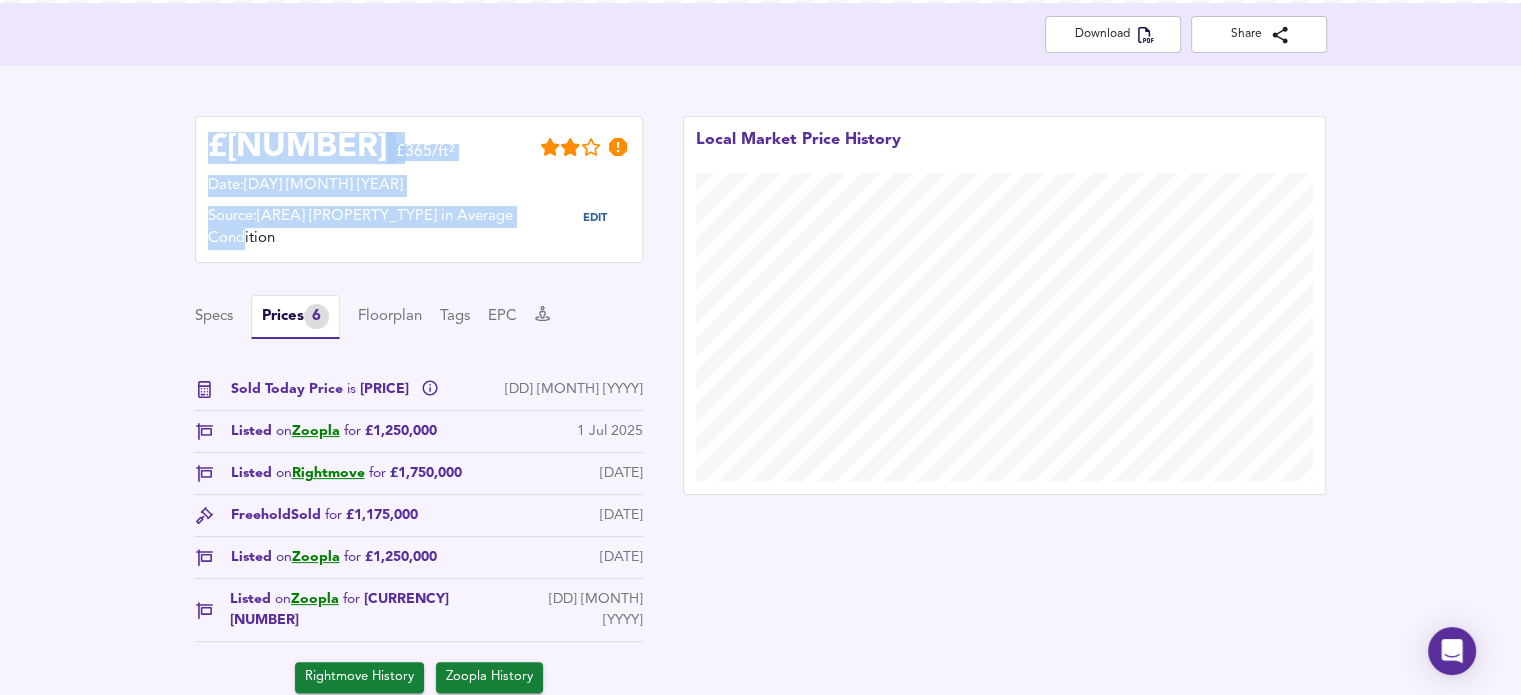 scroll, scrollTop: 602, scrollLeft: 0, axis: vertical 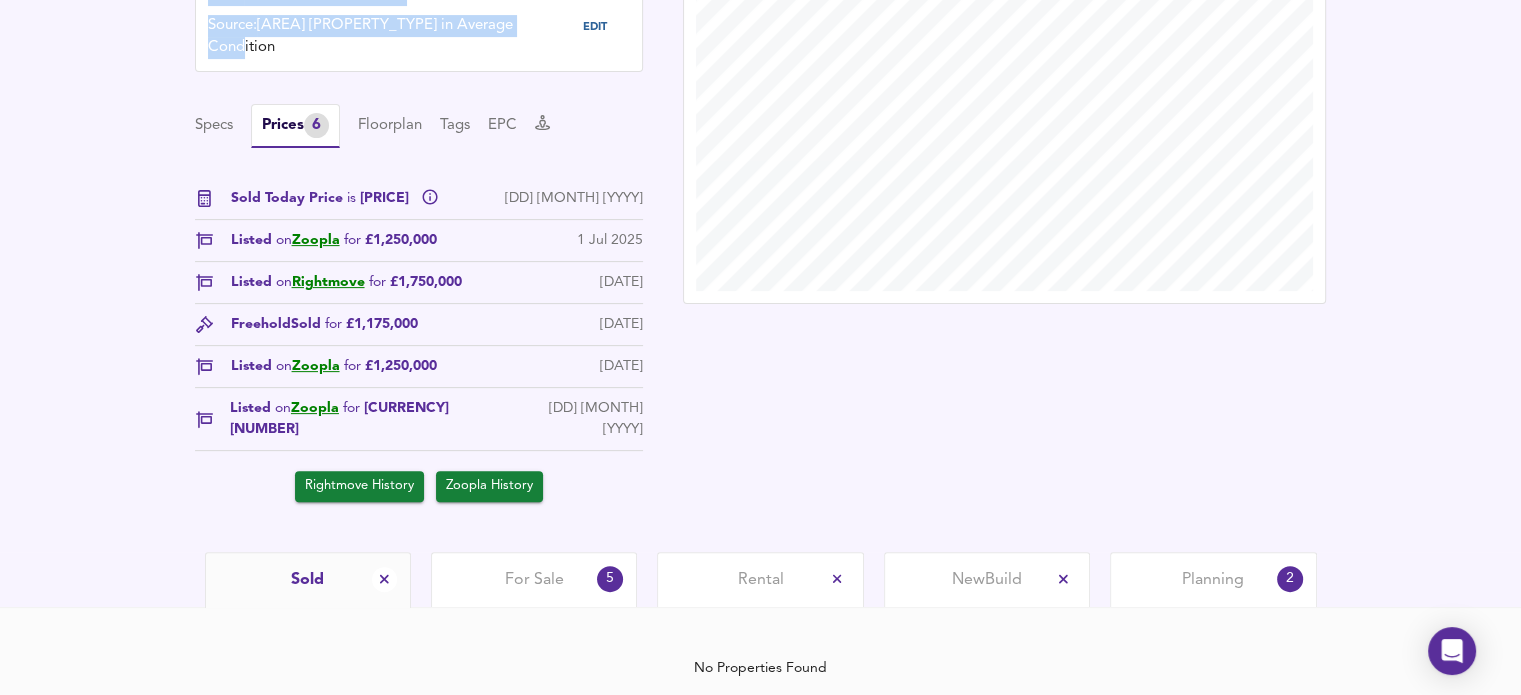click on "Planning" at bounding box center [1213, 580] 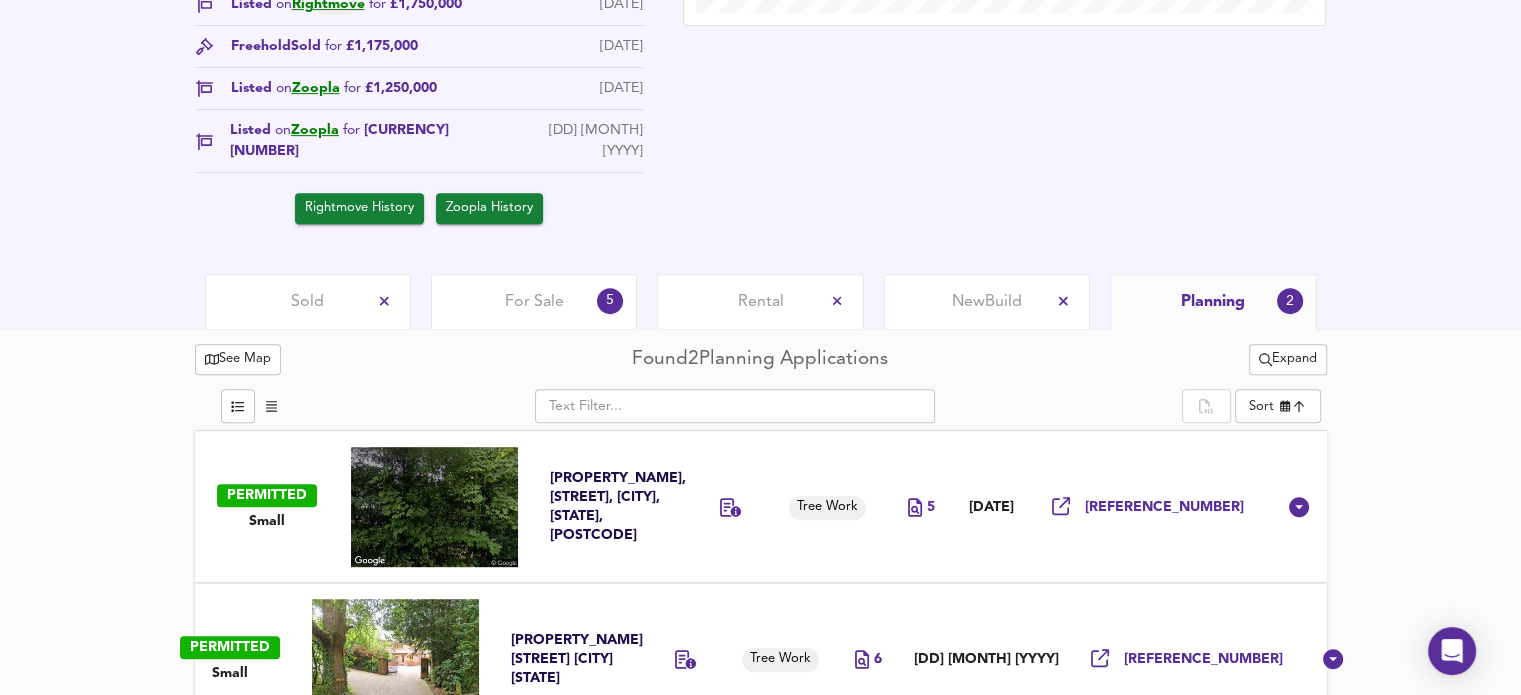 scroll, scrollTop: 888, scrollLeft: 0, axis: vertical 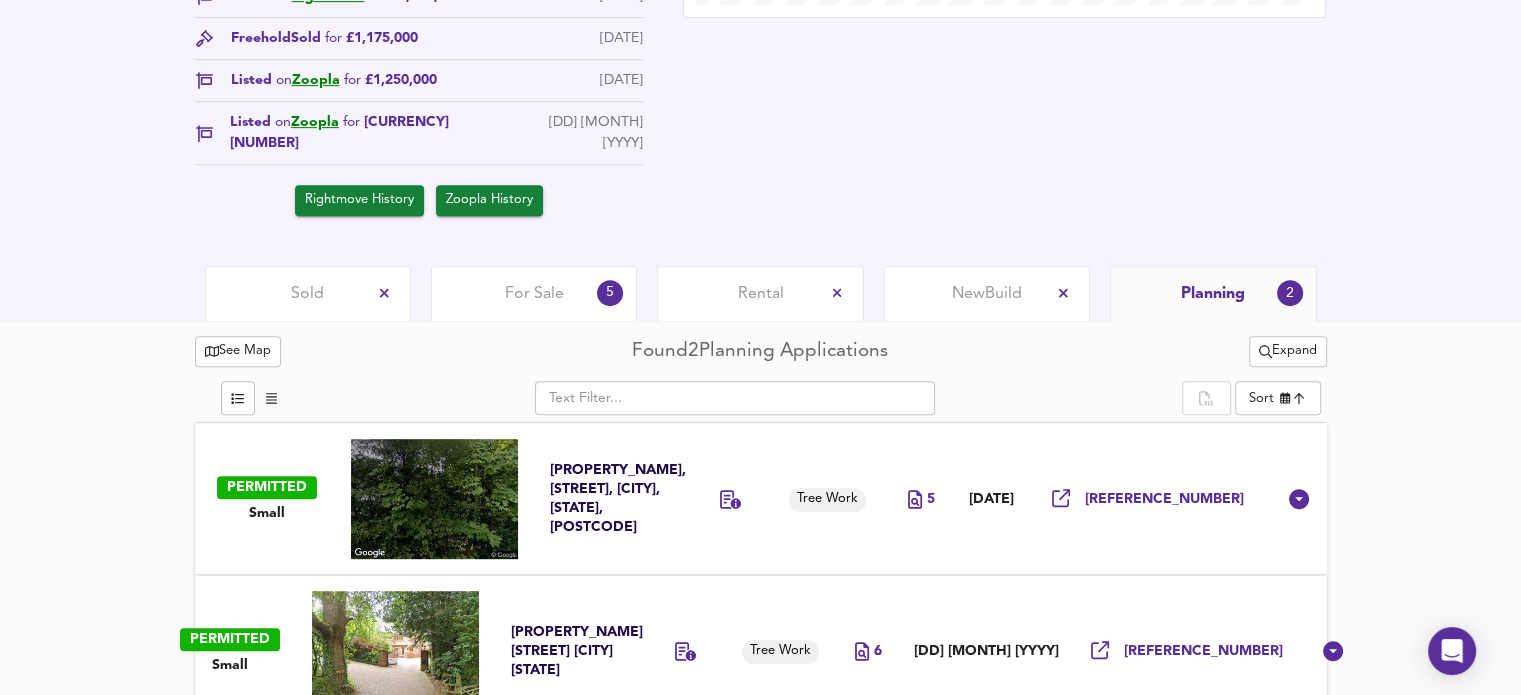 click on "For Sale" at bounding box center (534, 294) 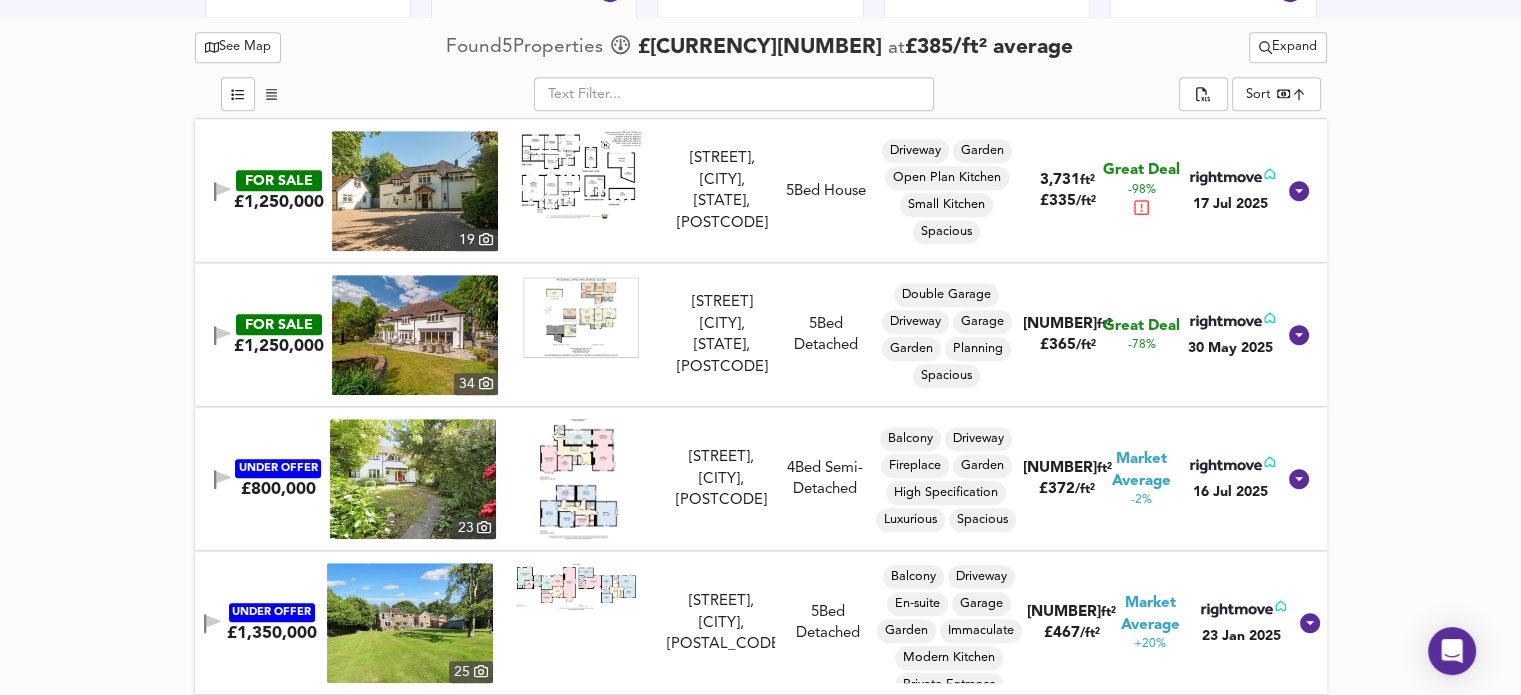 scroll, scrollTop: 1205, scrollLeft: 0, axis: vertical 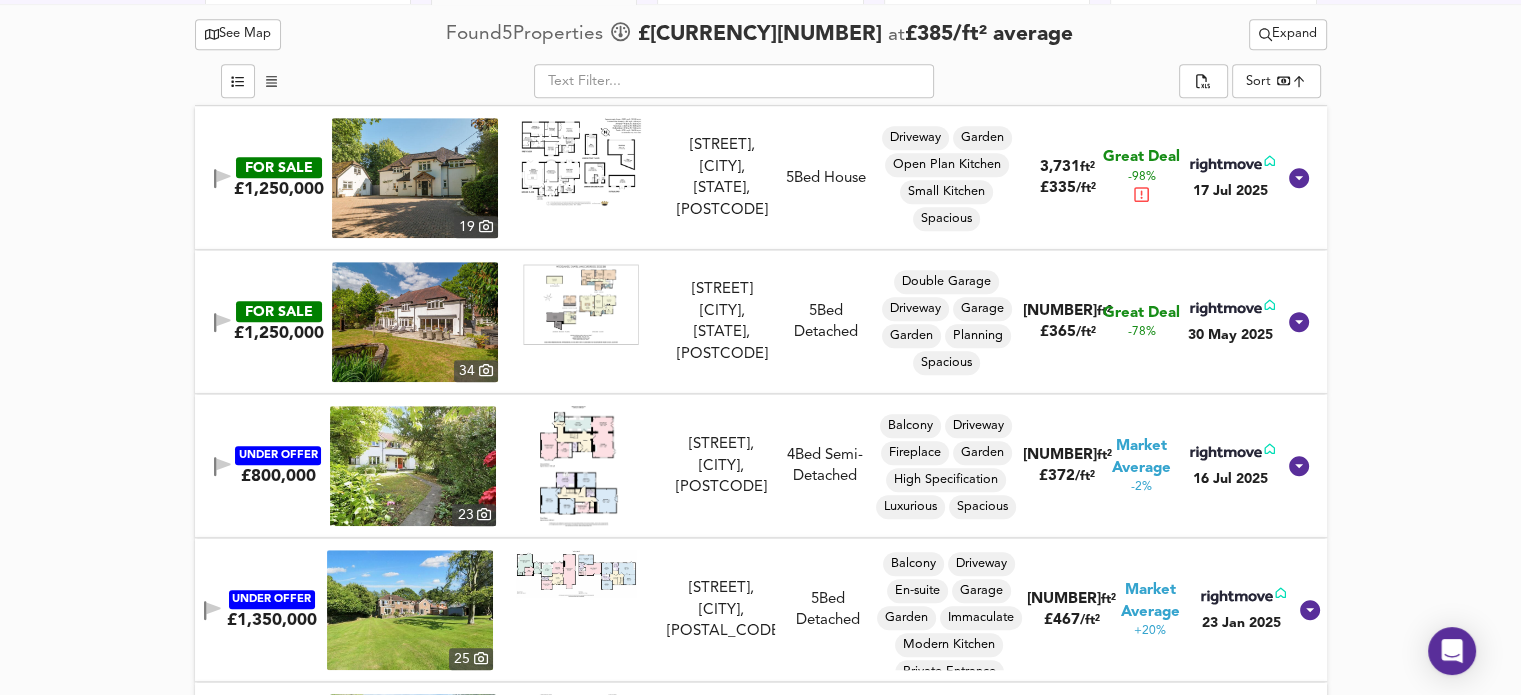click at bounding box center [410, 610] 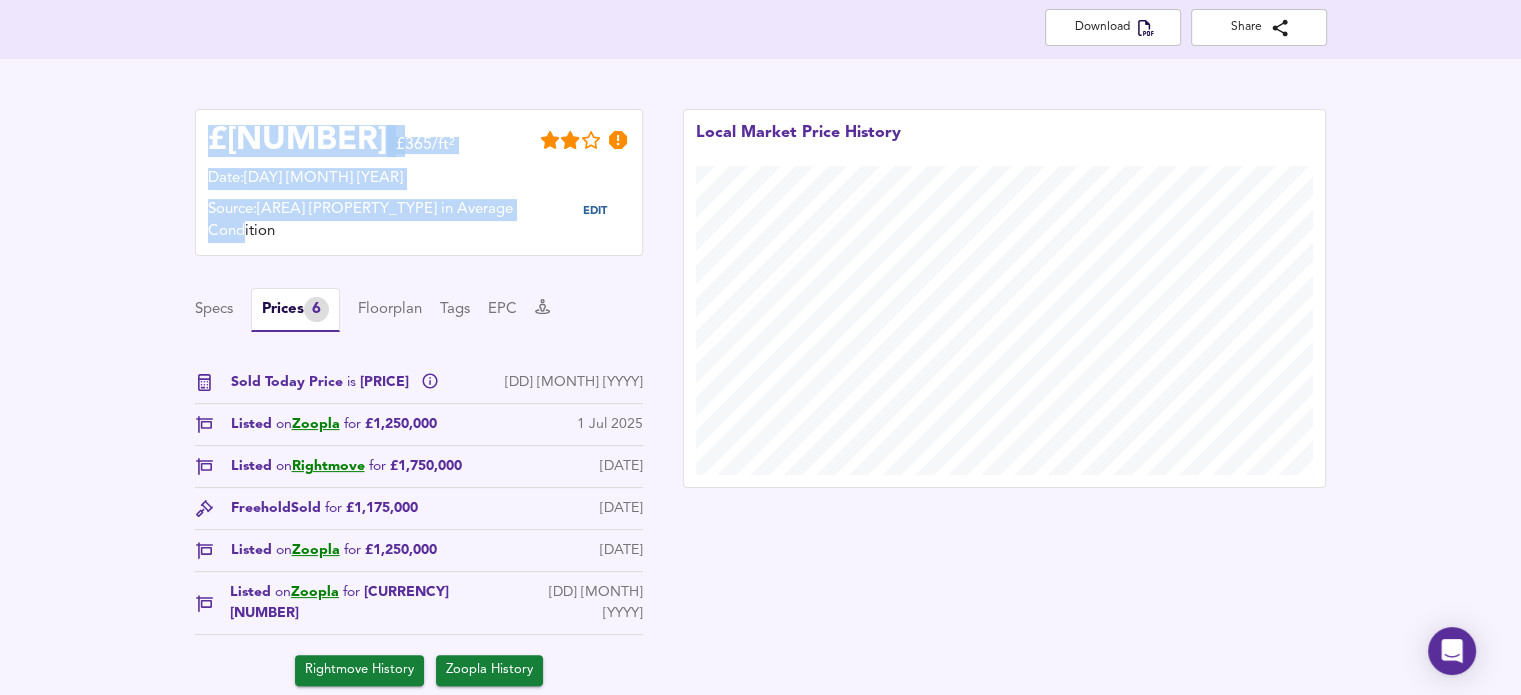 scroll, scrollTop: 15, scrollLeft: 0, axis: vertical 